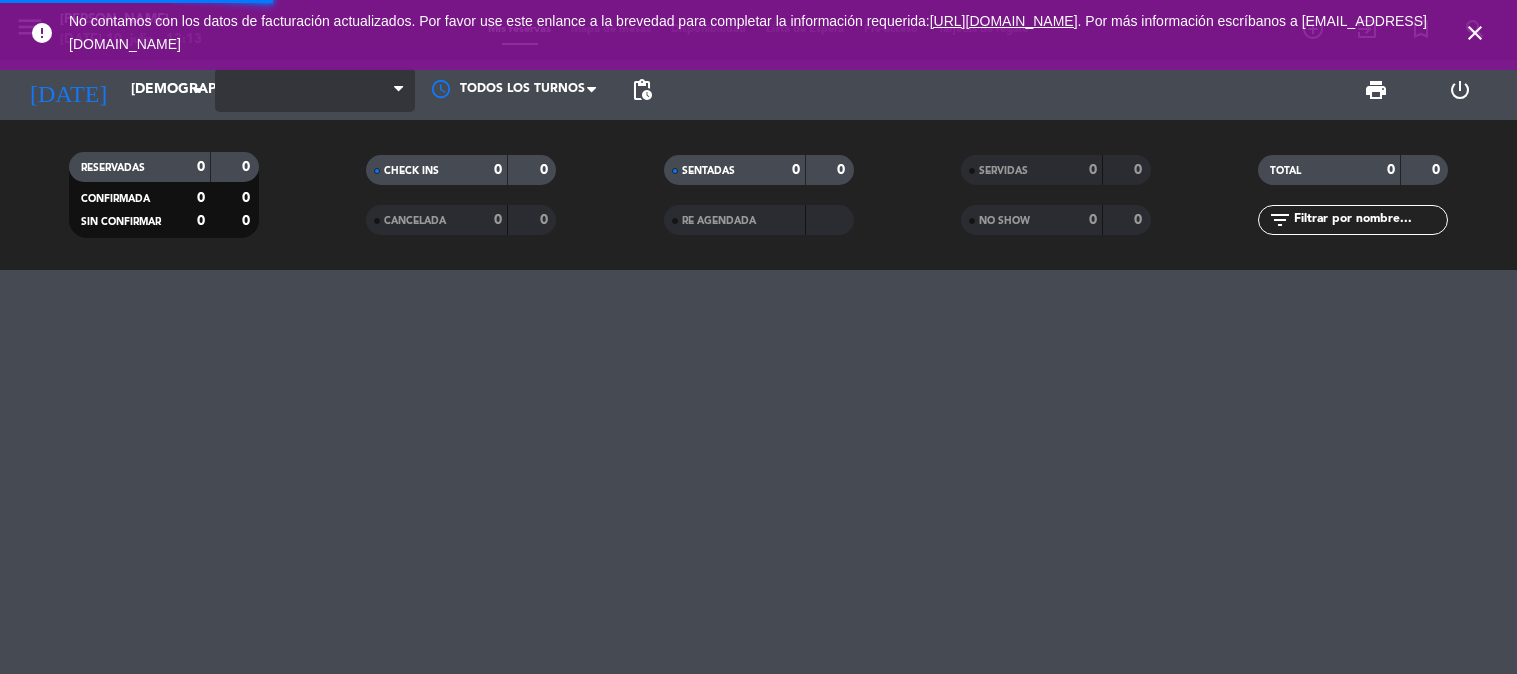 scroll, scrollTop: 0, scrollLeft: 0, axis: both 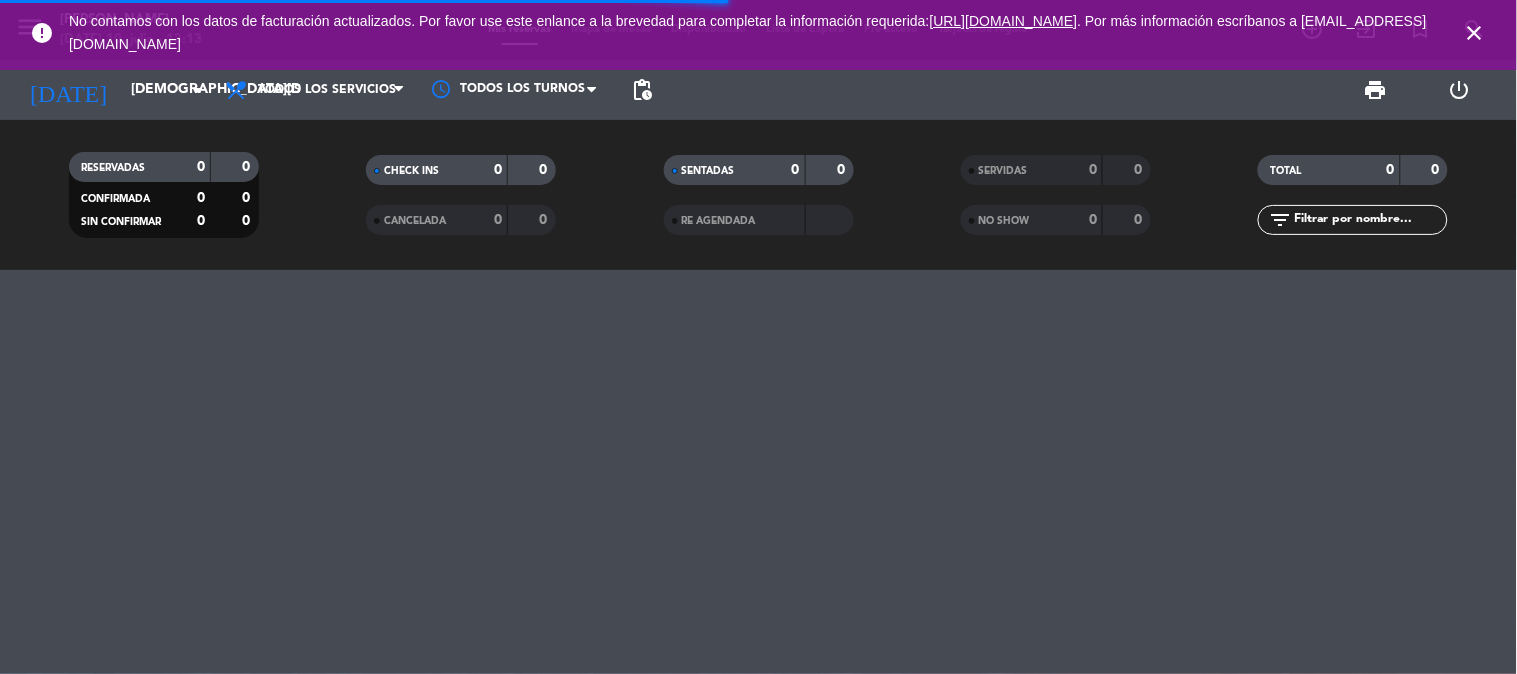 click on "close" at bounding box center (1475, 33) 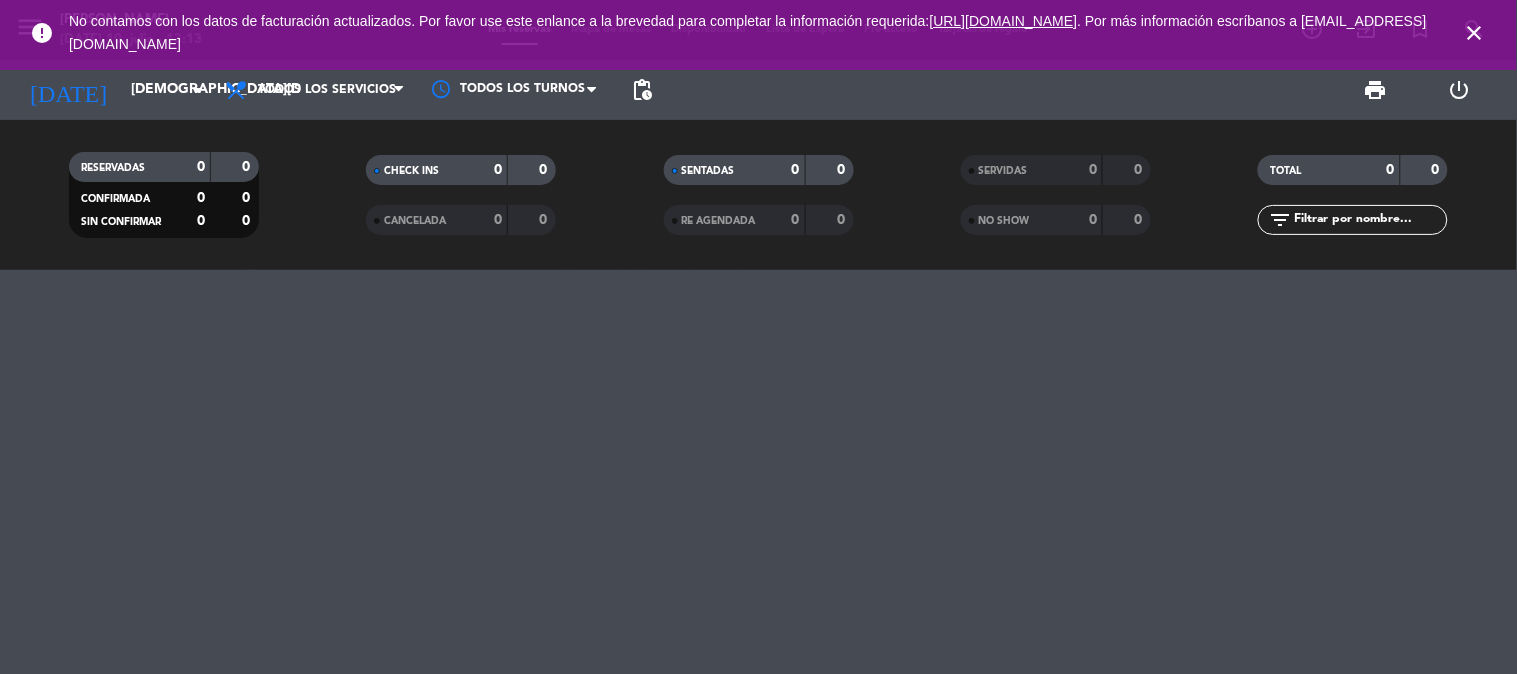 click on "close" at bounding box center [1475, 33] 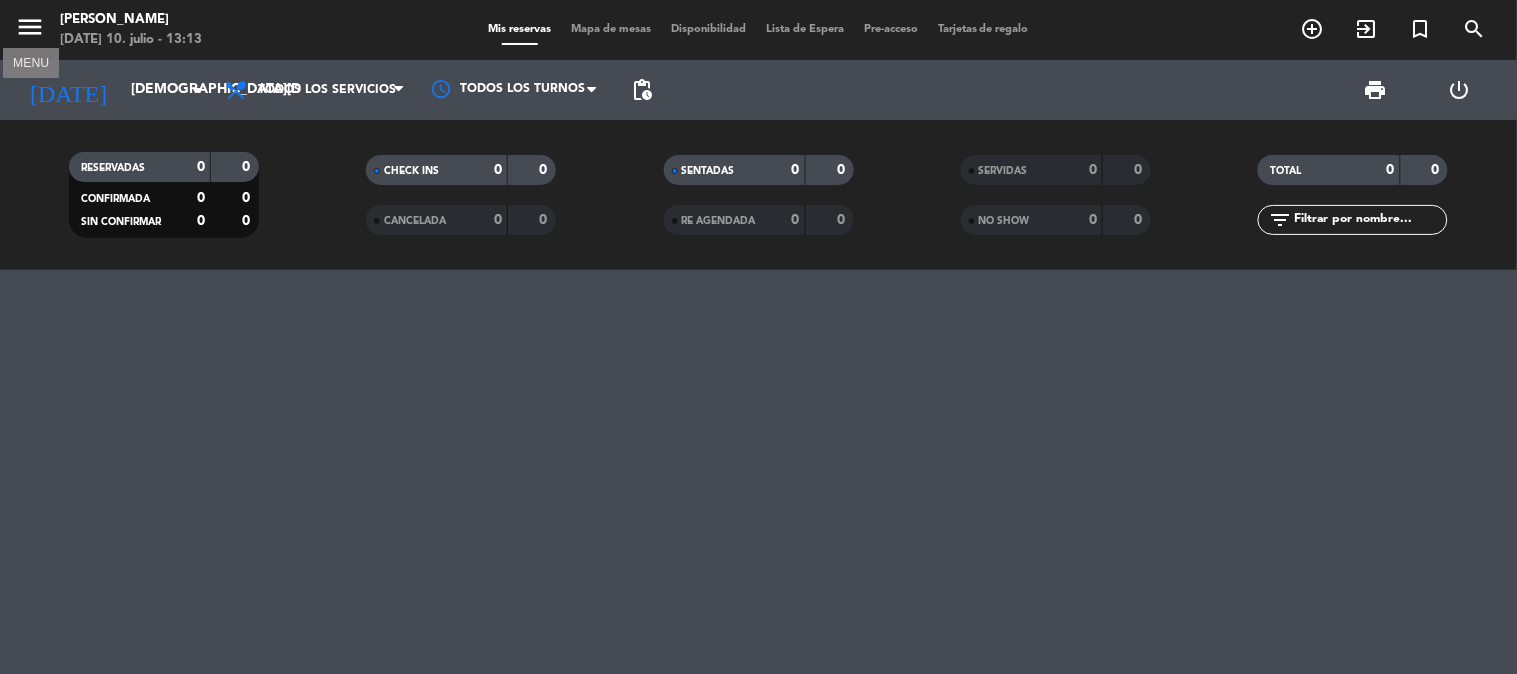 click on "menu" at bounding box center (30, 27) 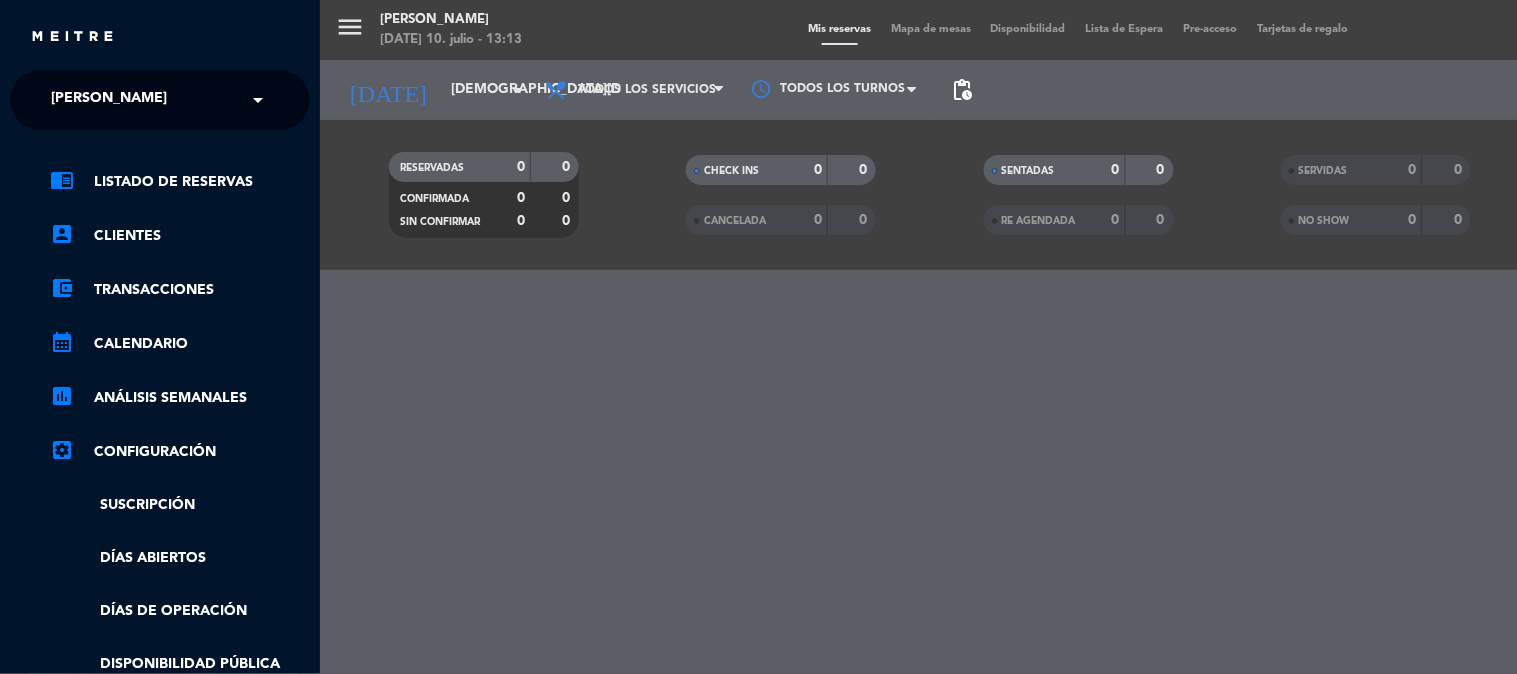 click 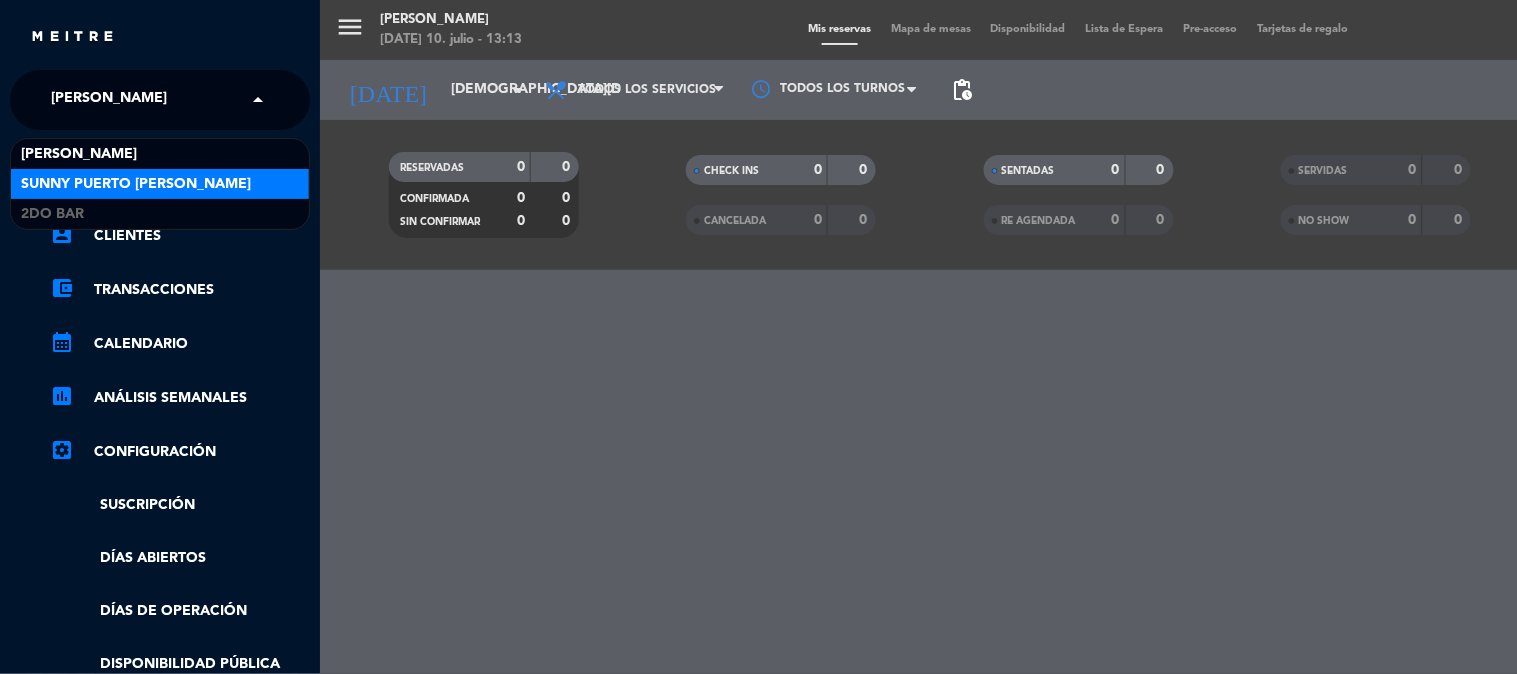 click on "Sunny Puerto [PERSON_NAME]" at bounding box center [160, 184] 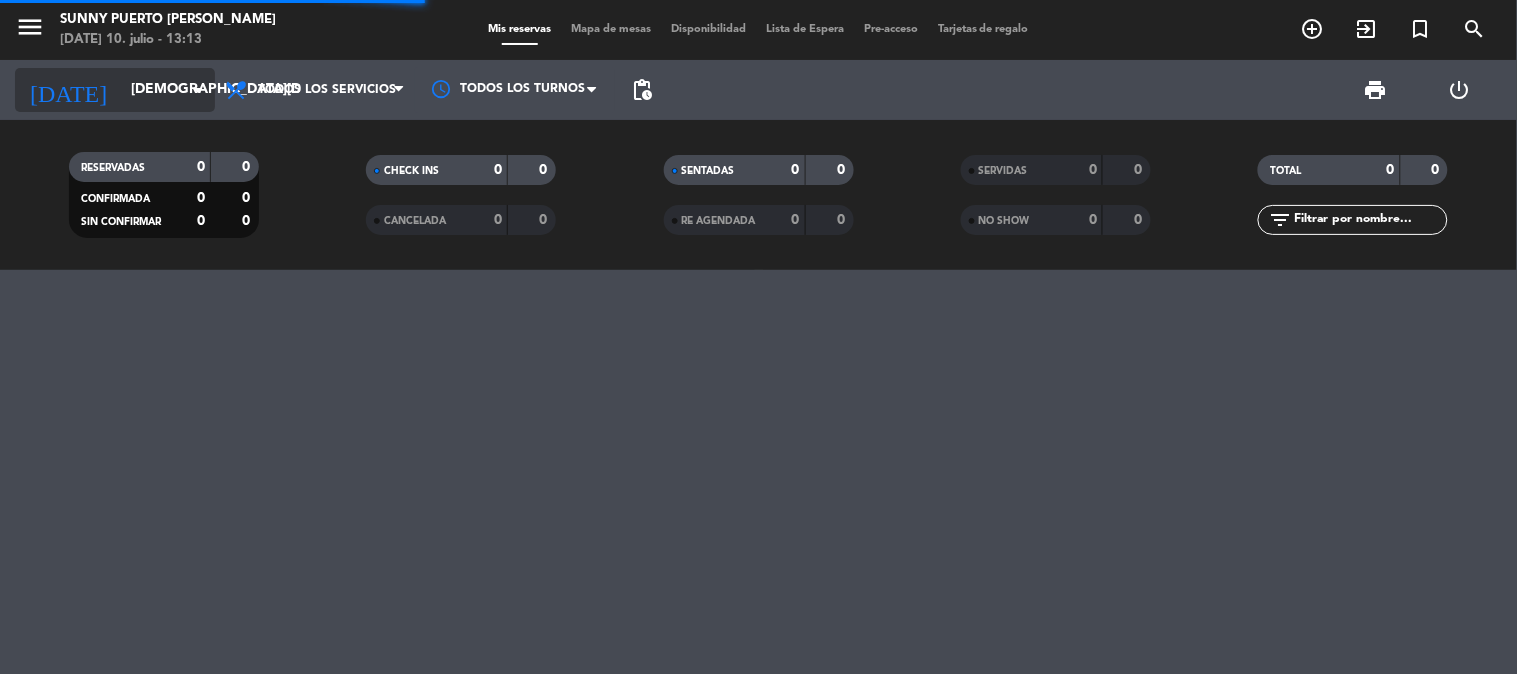click on "[DATE]    [DATE] arrow_drop_down" 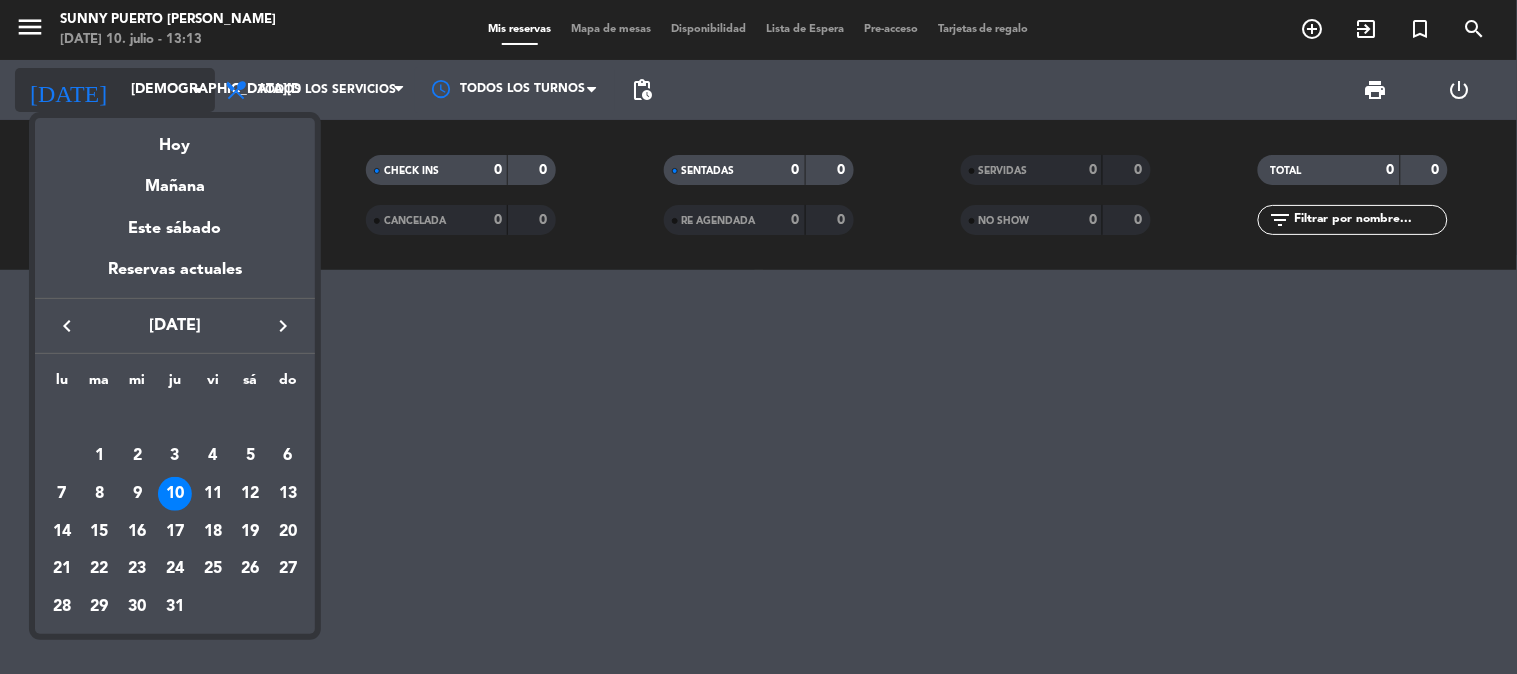 click at bounding box center [758, 337] 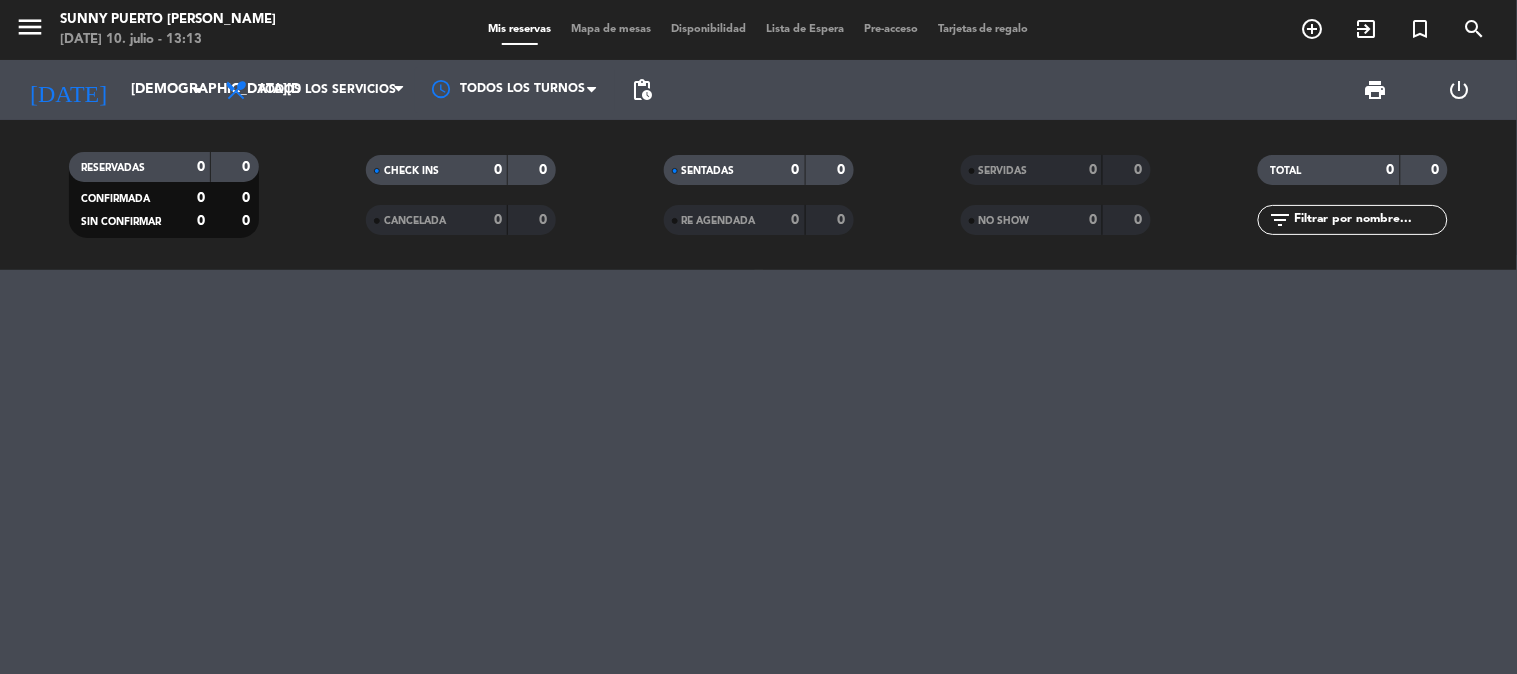 click 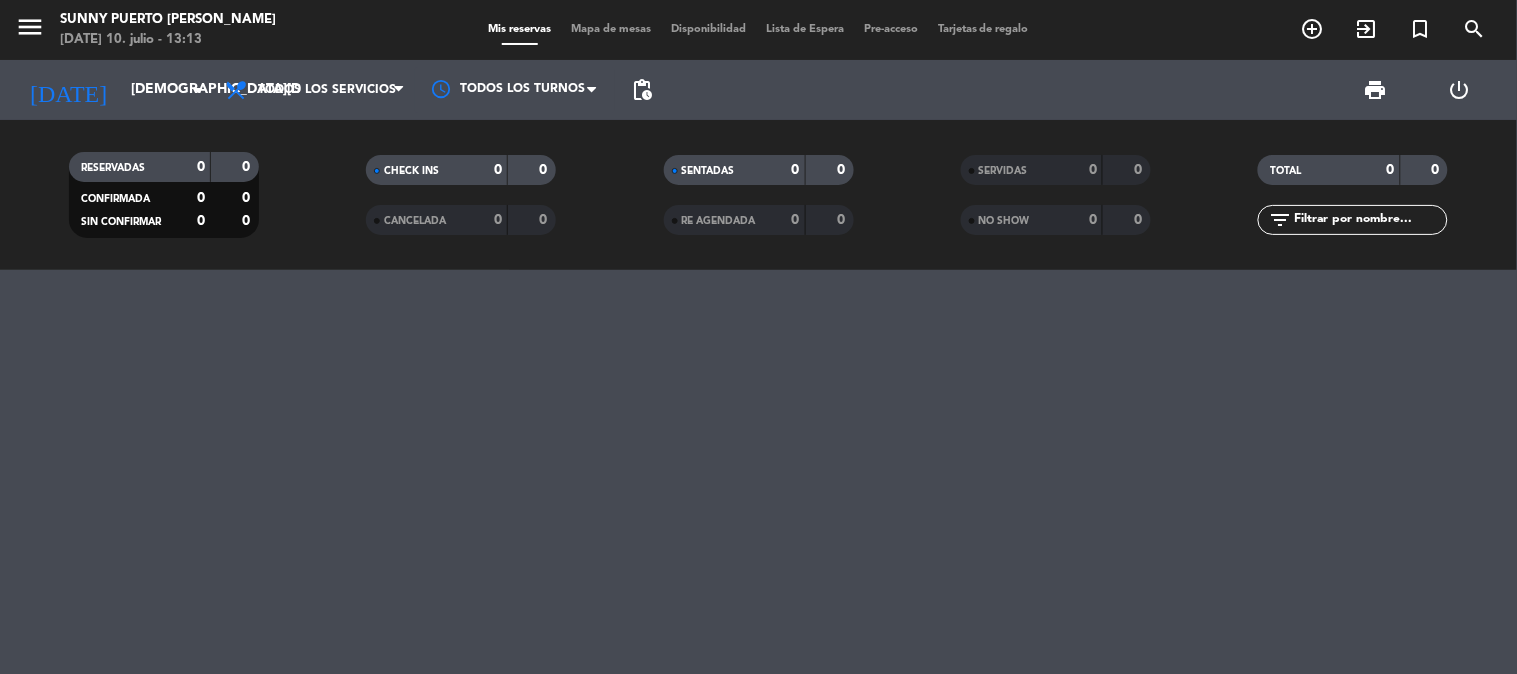 drag, startPoint x: 198, startPoint y: 364, endPoint x: 191, endPoint y: 384, distance: 21.189621 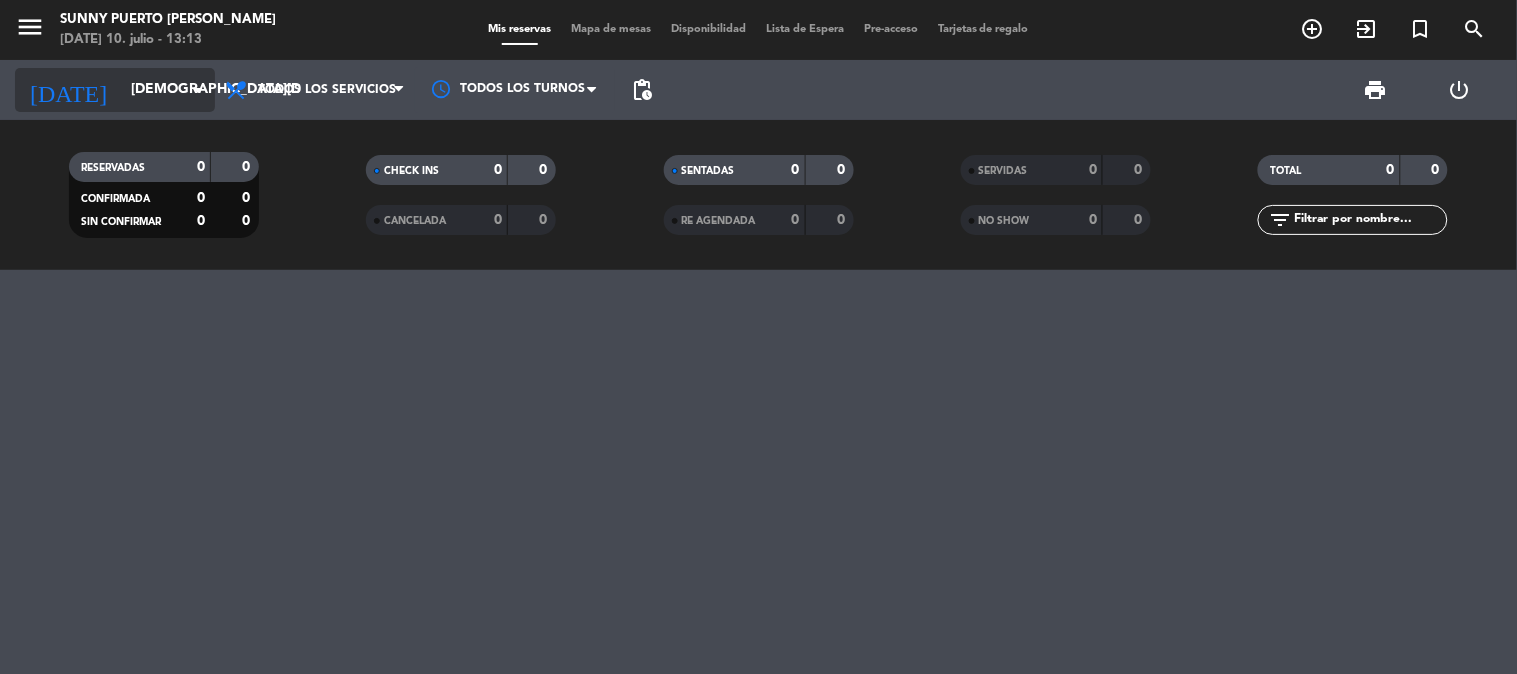 click on "[DEMOGRAPHIC_DATA][DATE]" 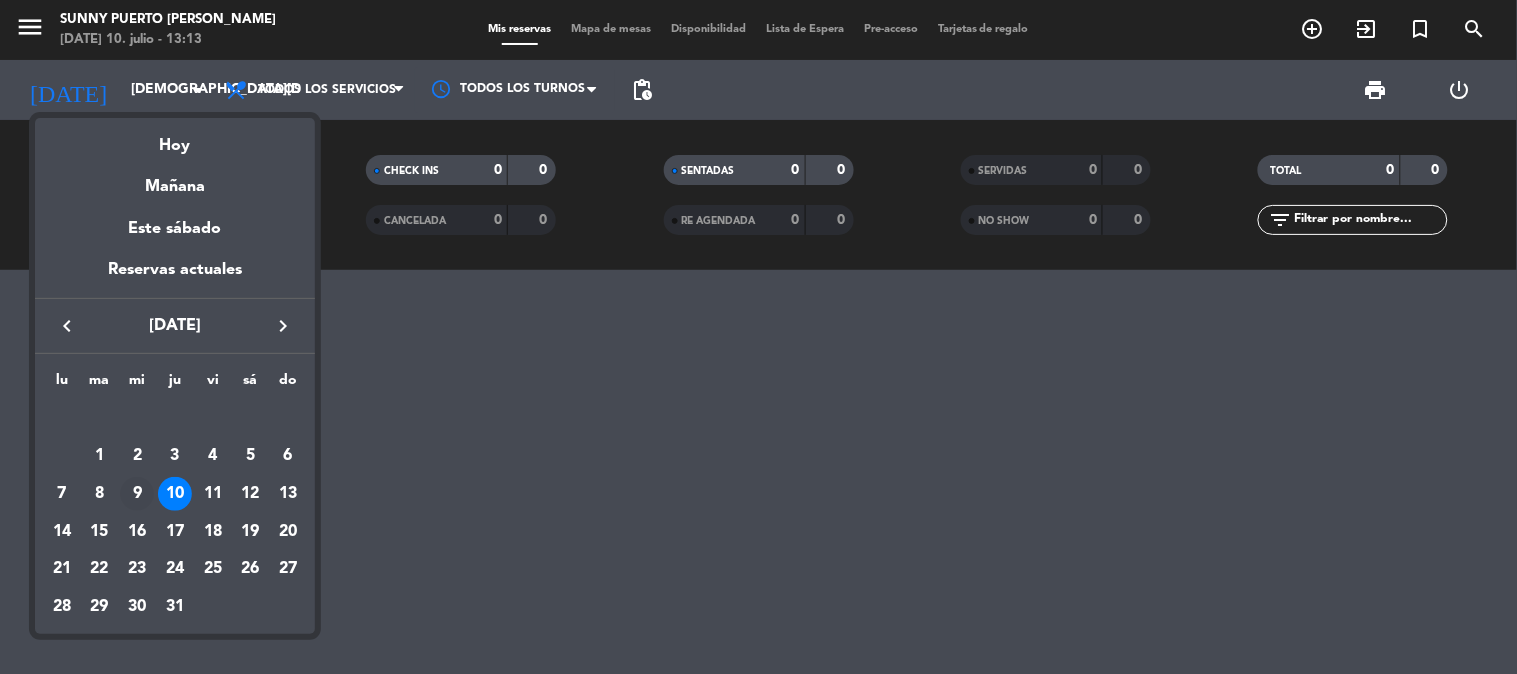 click on "9" at bounding box center [137, 494] 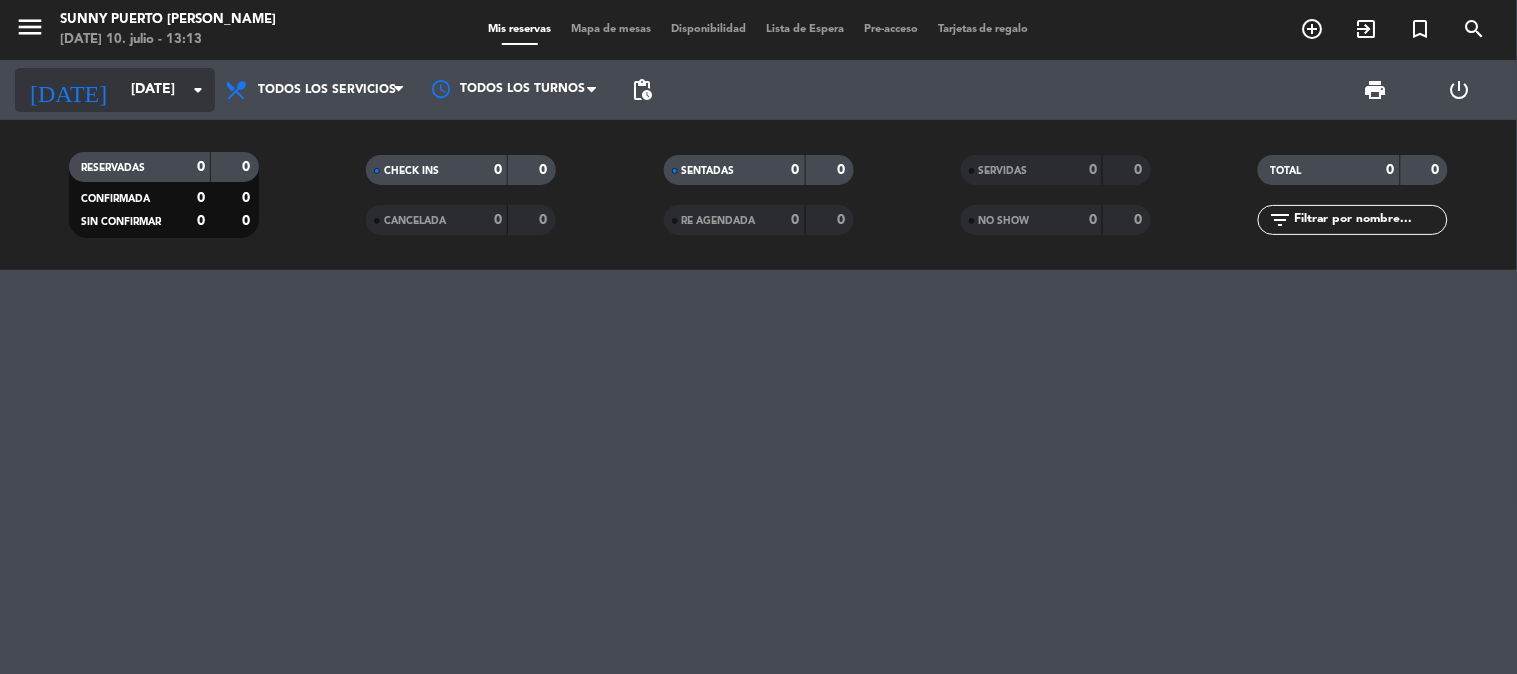 click on "[DATE]" 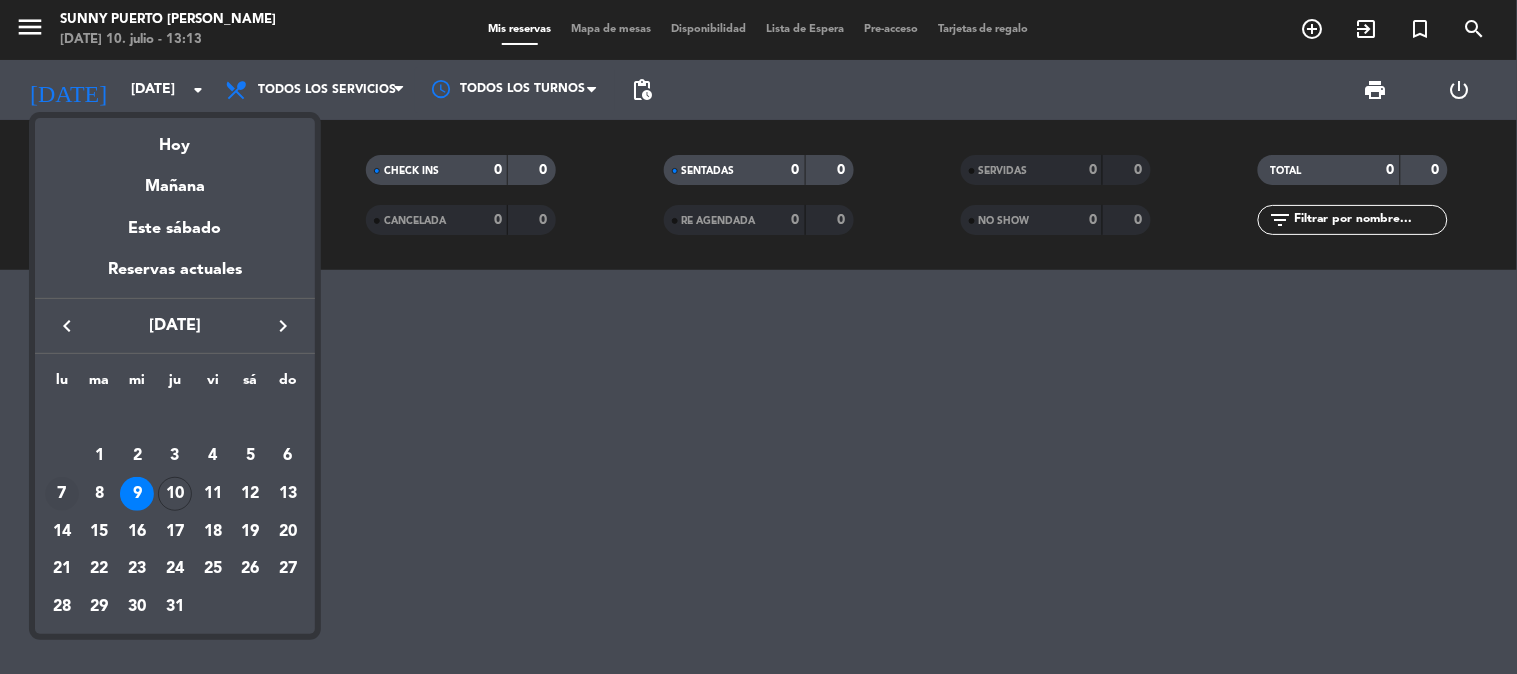 click on "7" at bounding box center (62, 494) 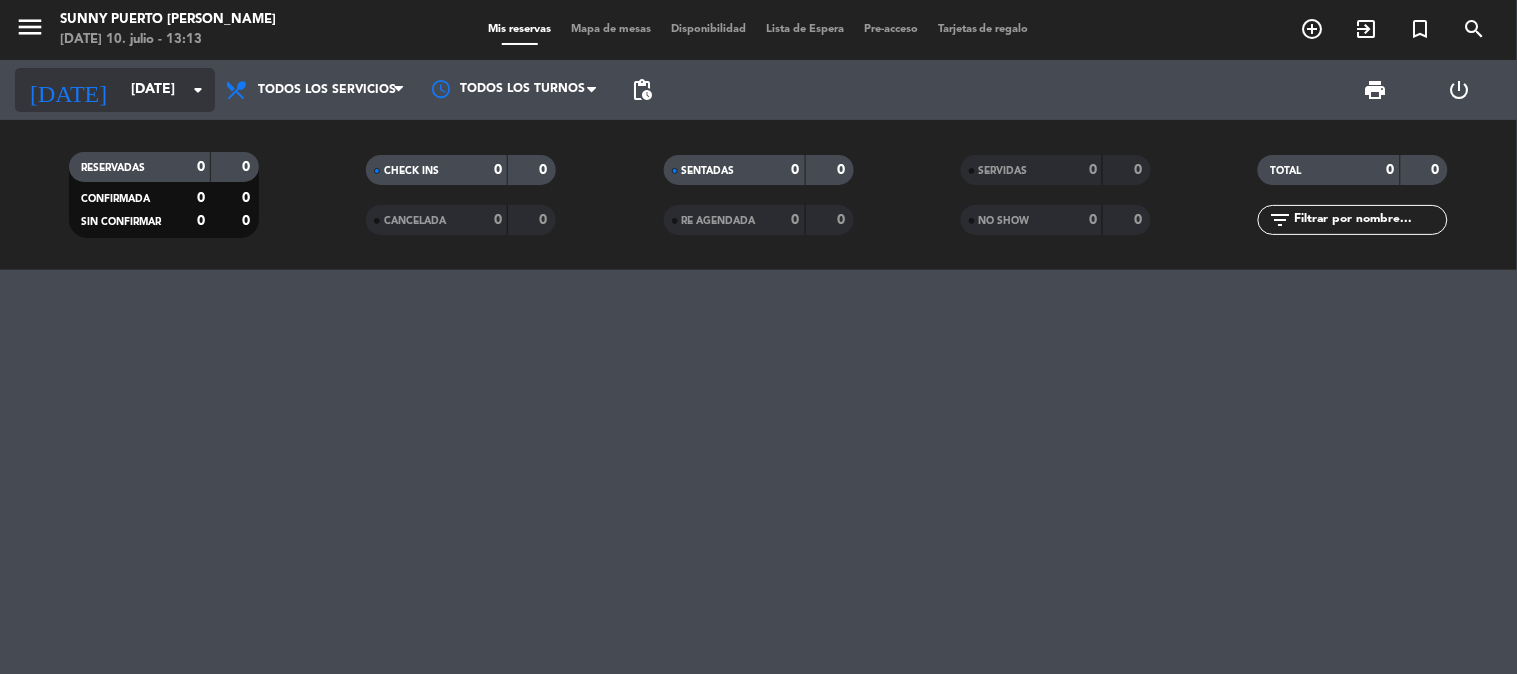 click on "[DATE]" 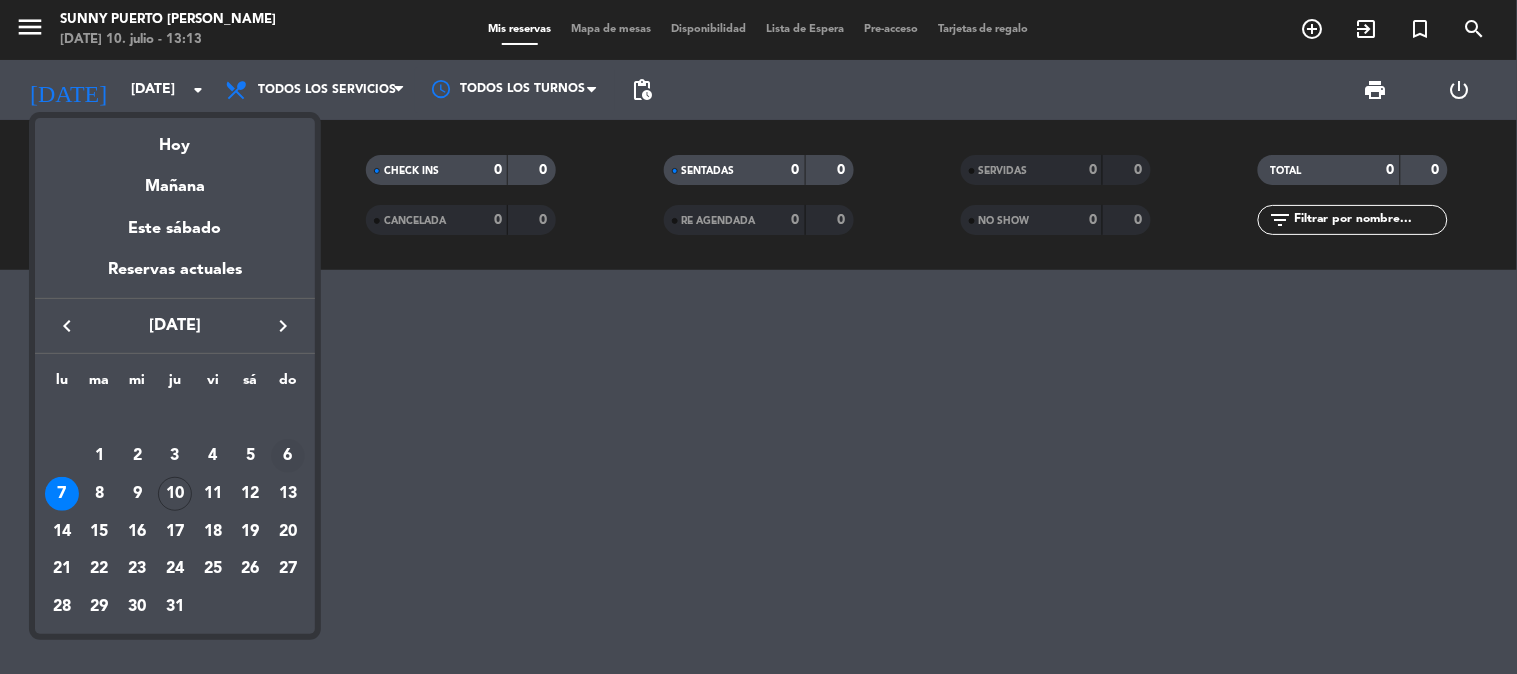 click on "6" at bounding box center (288, 456) 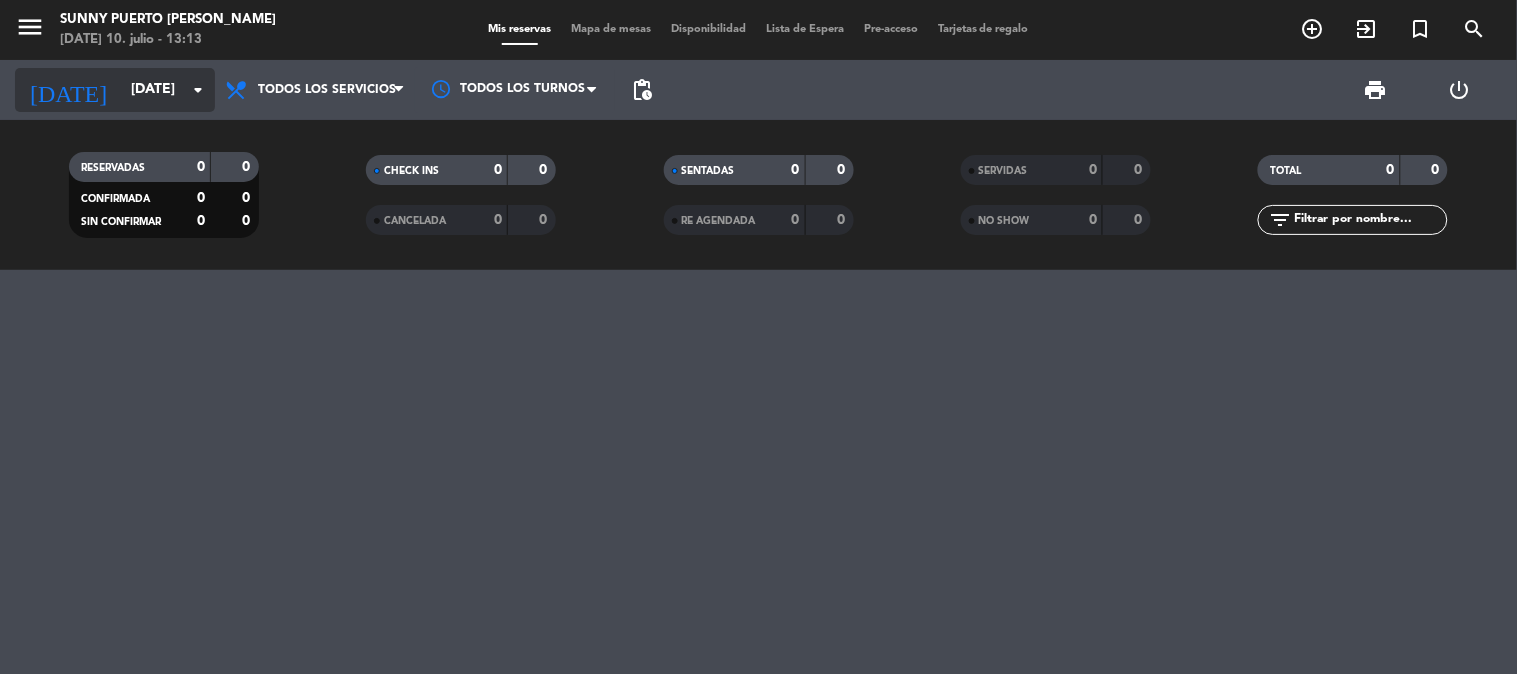 click on "[DATE]" 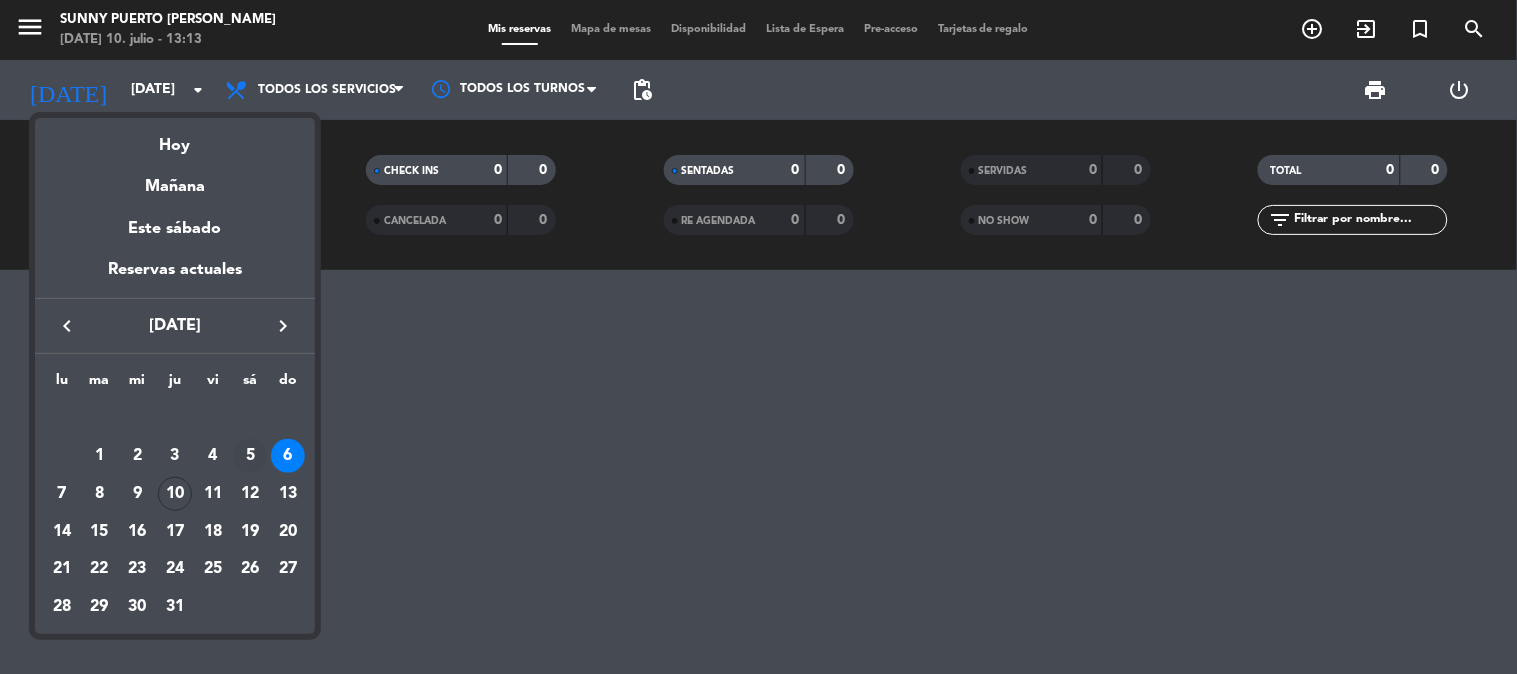 click on "5" at bounding box center (250, 456) 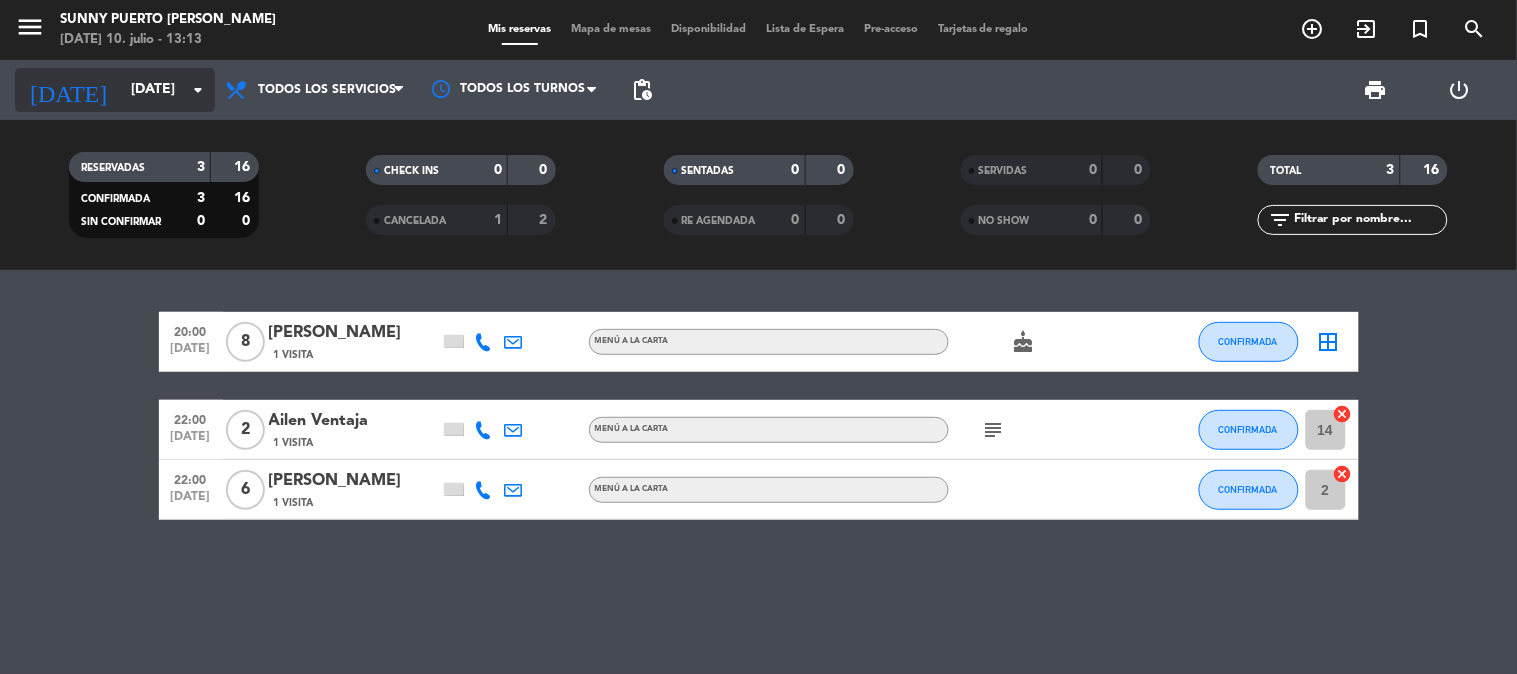 click on "arrow_drop_down" 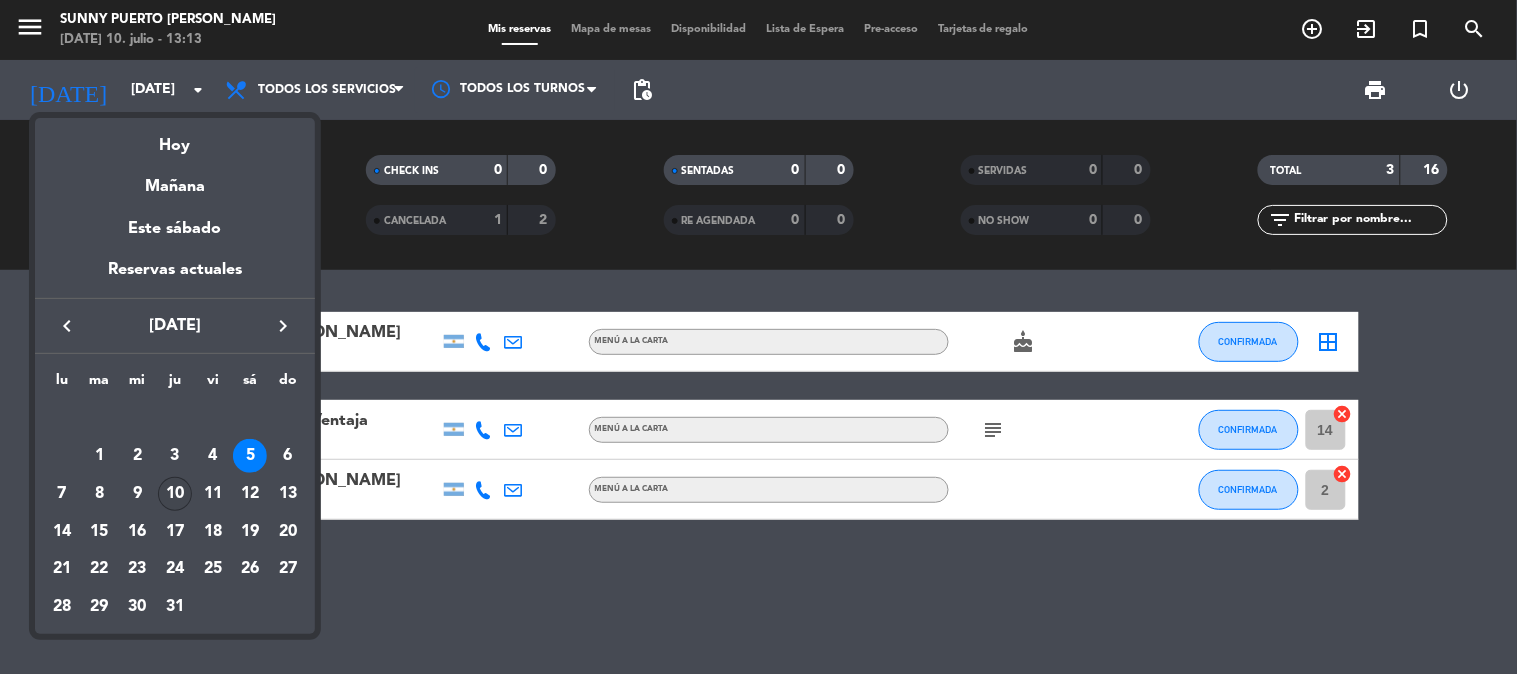 click on "10" at bounding box center [175, 494] 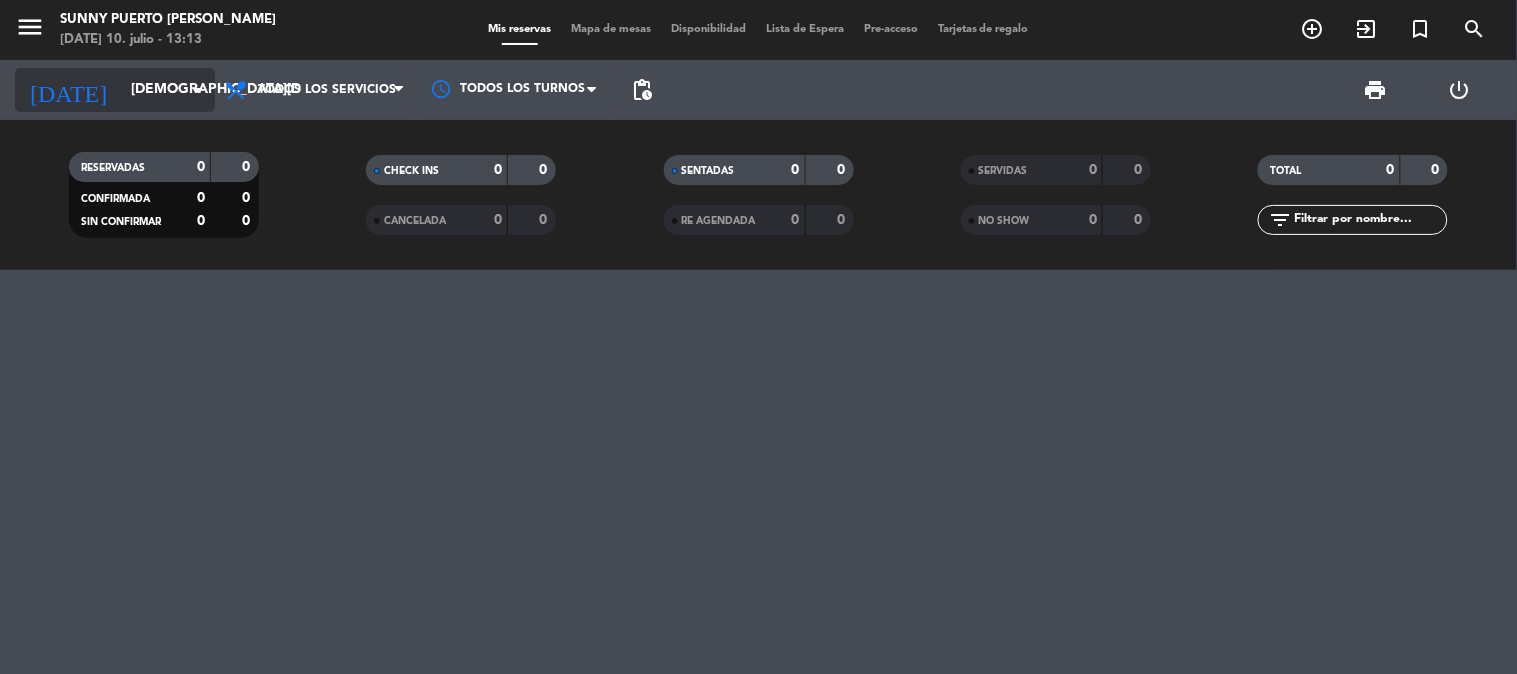 click on "[DEMOGRAPHIC_DATA][DATE]" 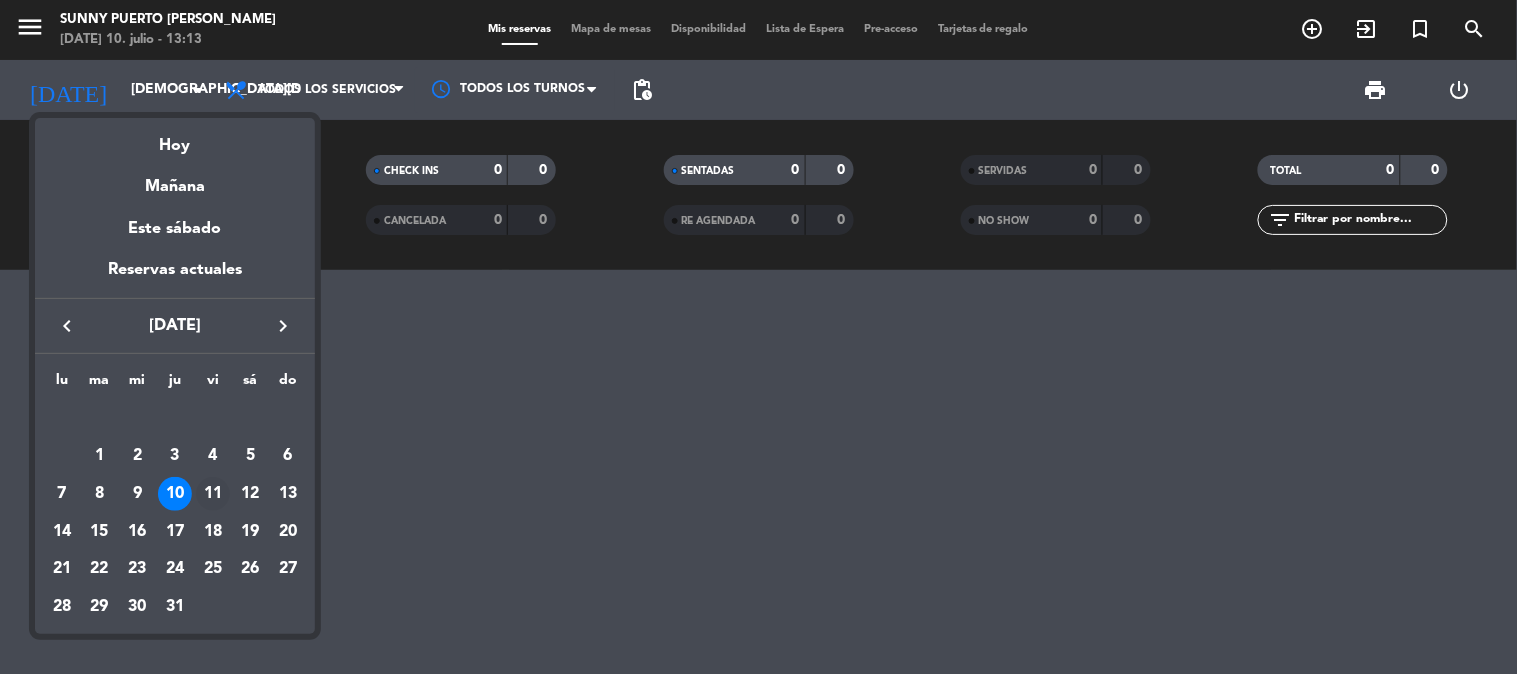 click on "11" at bounding box center (213, 494) 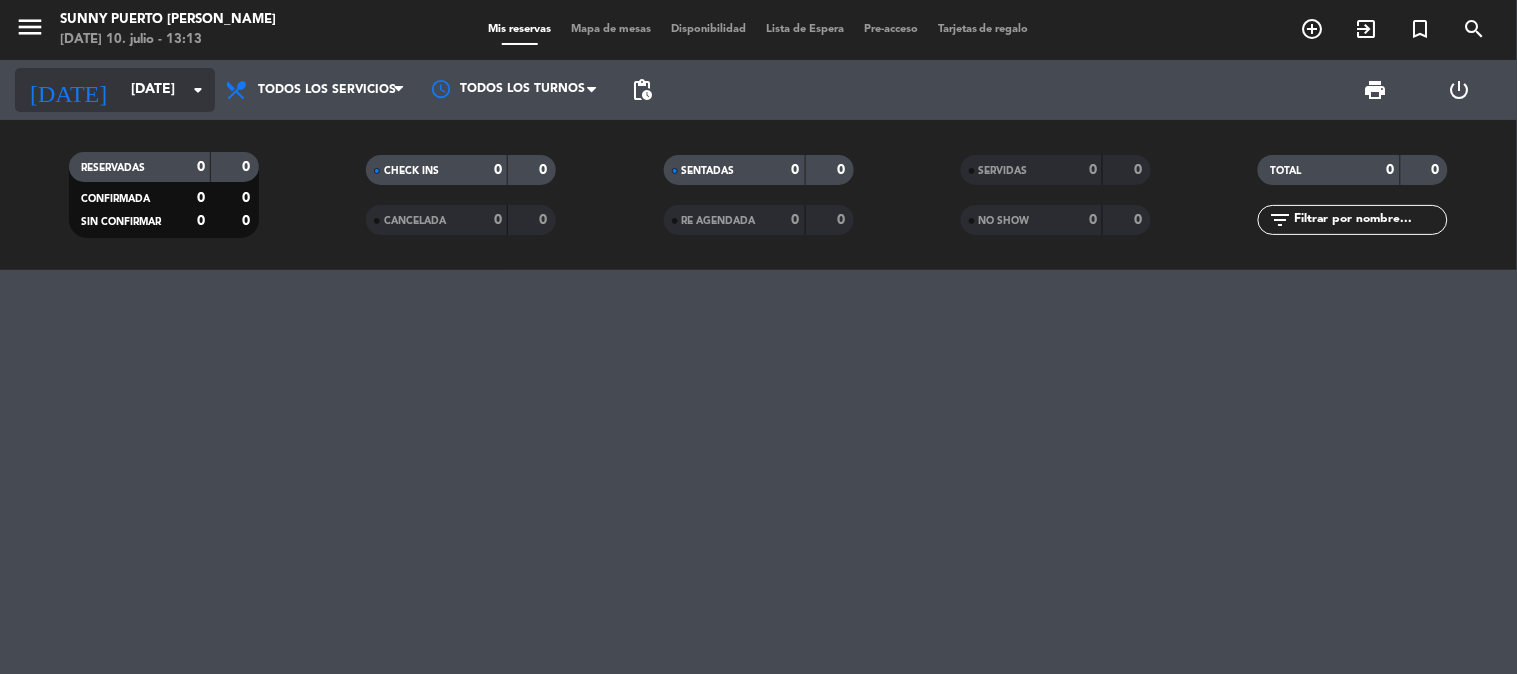 click on "arrow_drop_down" 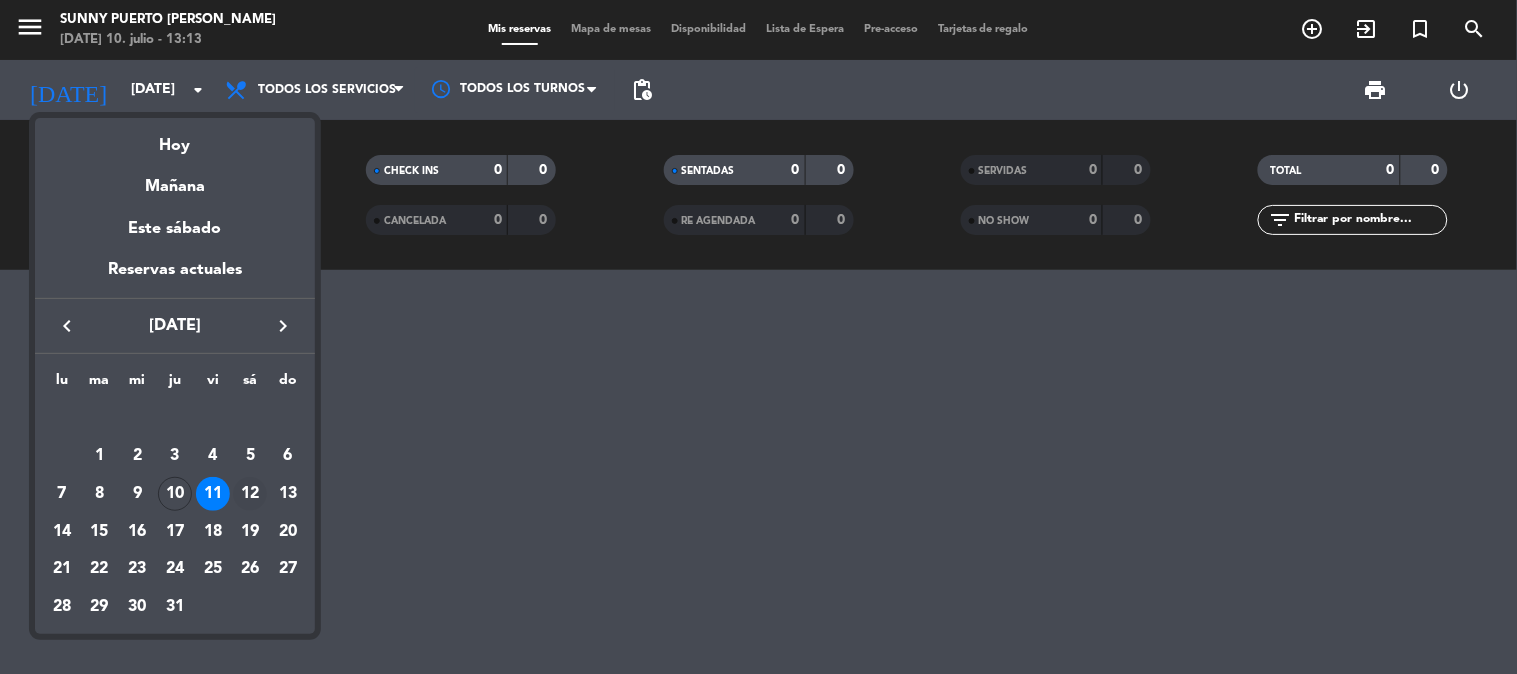 click on "12" at bounding box center (250, 494) 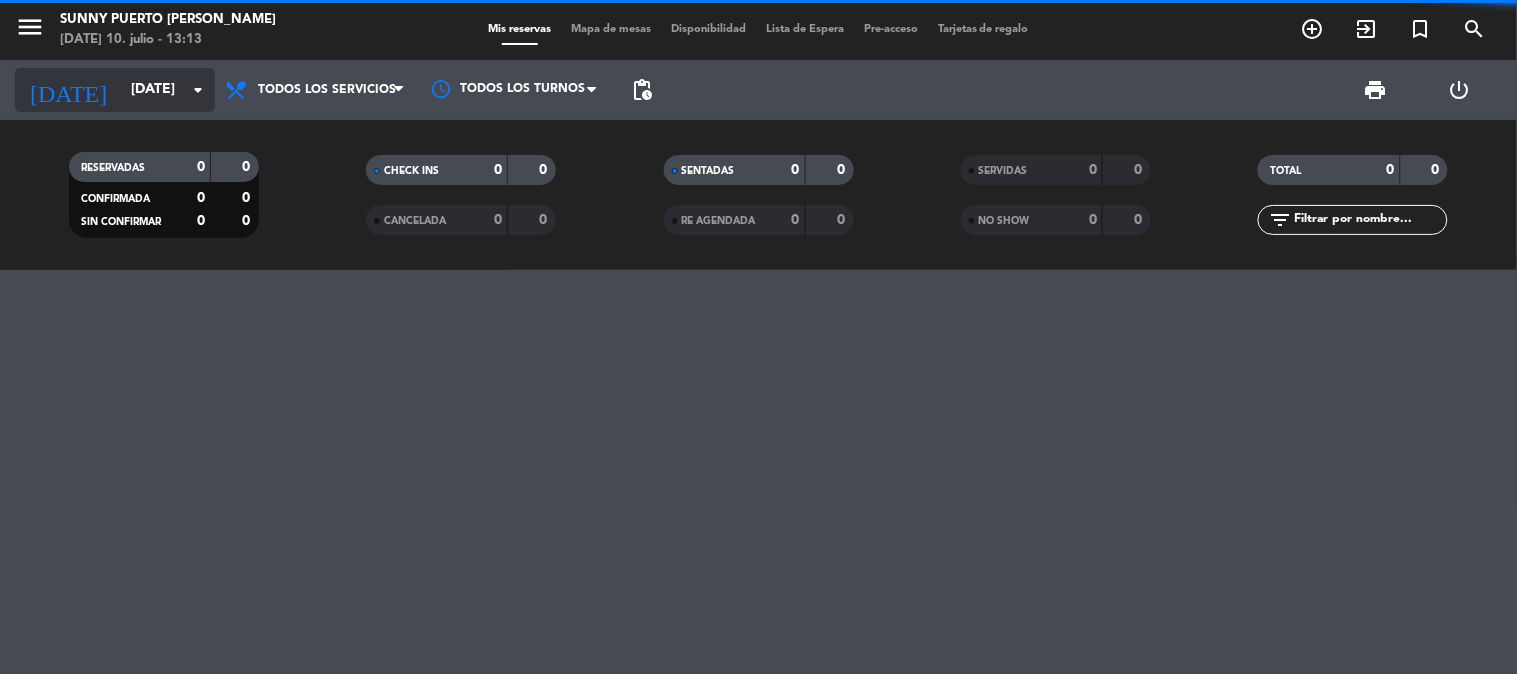 click on "[DATE]" 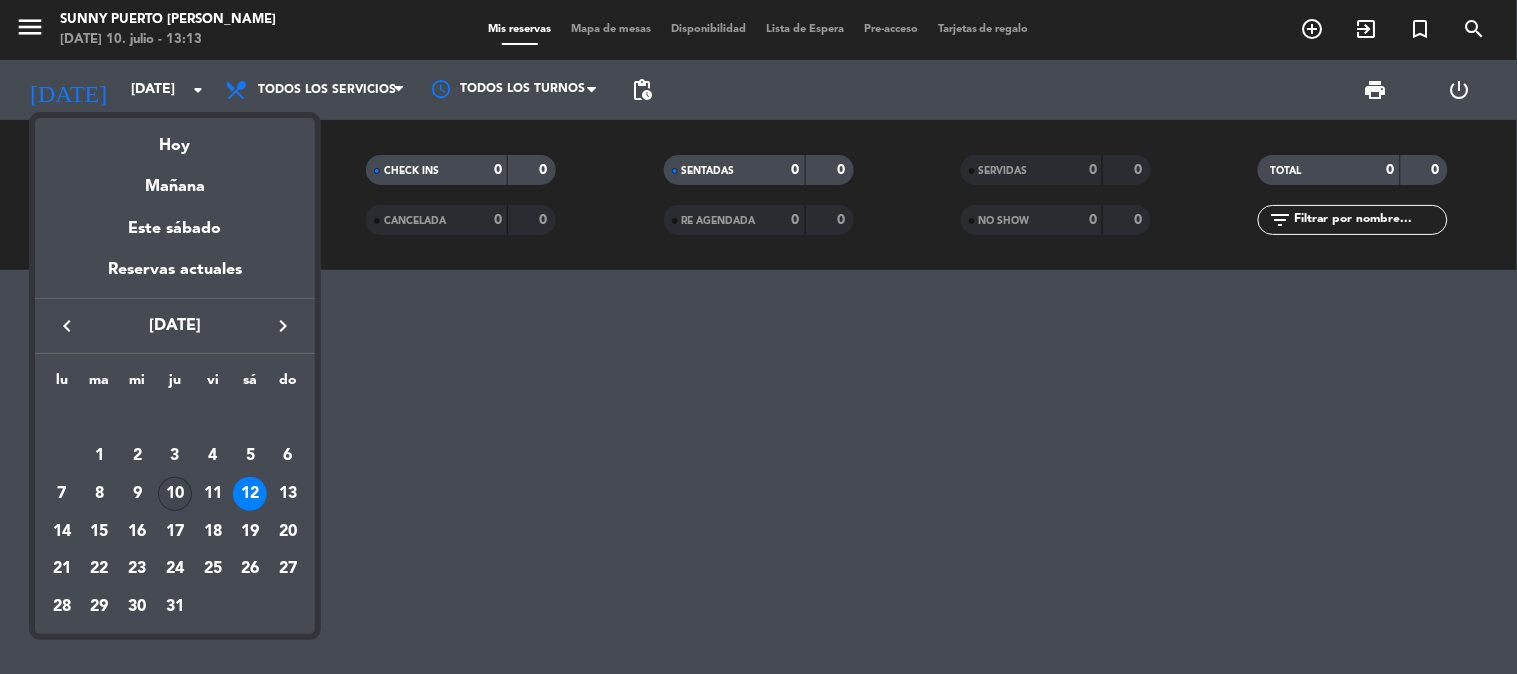 click on "10" at bounding box center (175, 494) 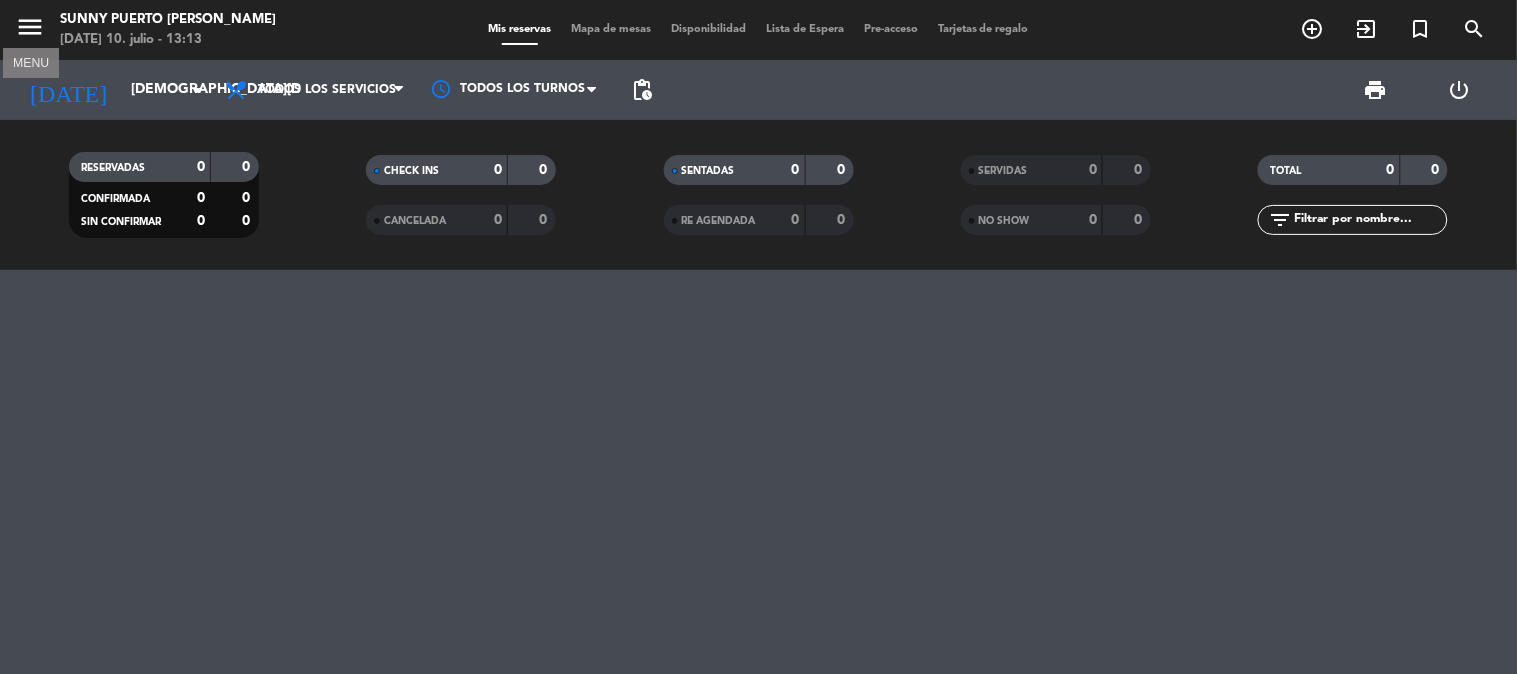 click on "menu" at bounding box center (30, 27) 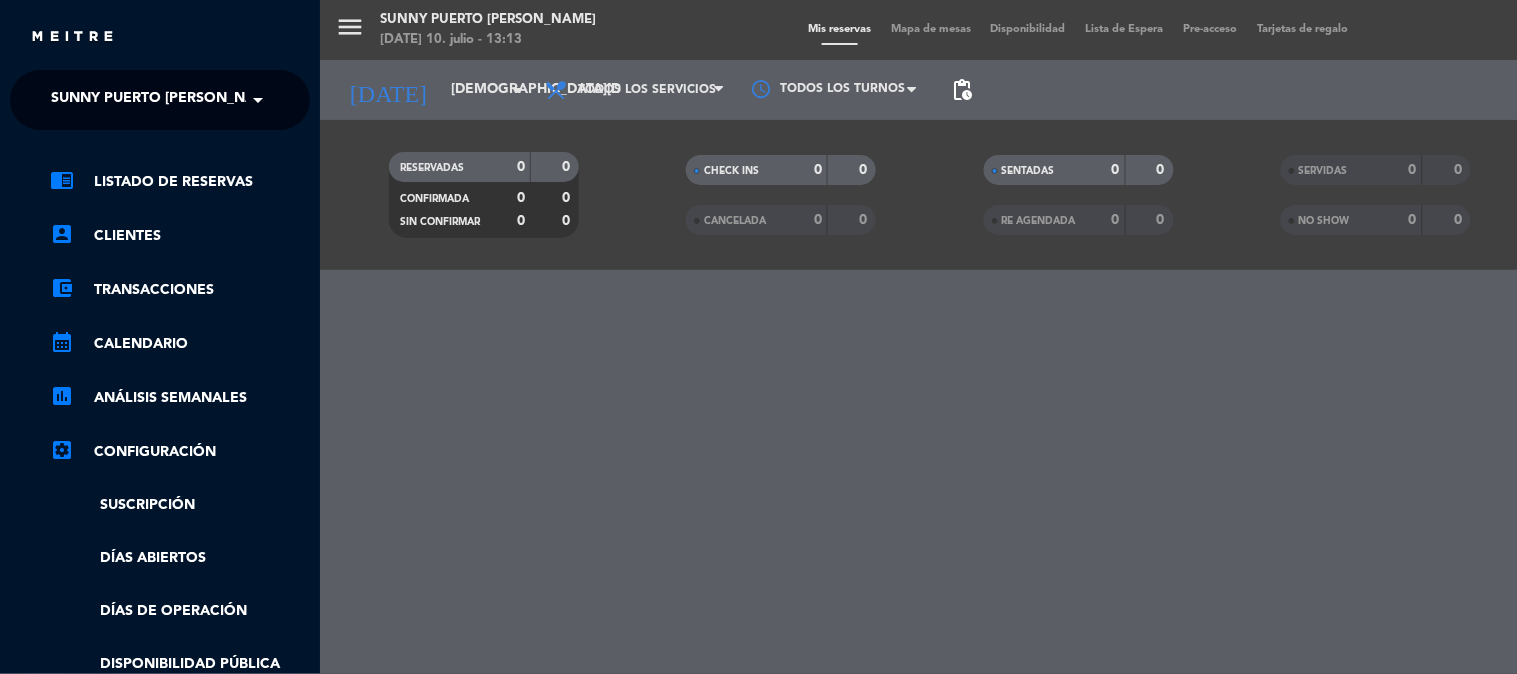 click on "Sunny Puerto [PERSON_NAME]" 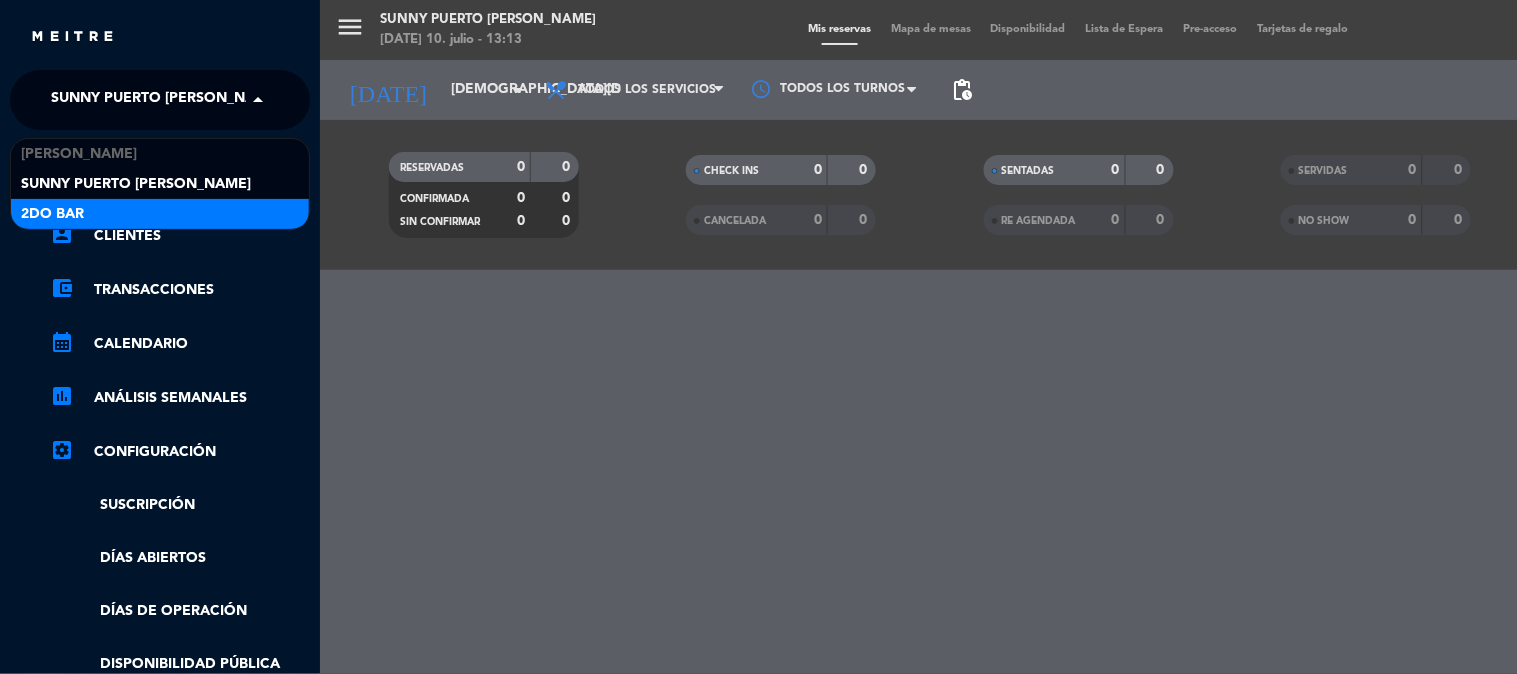 click on "2do Bar" at bounding box center [160, 214] 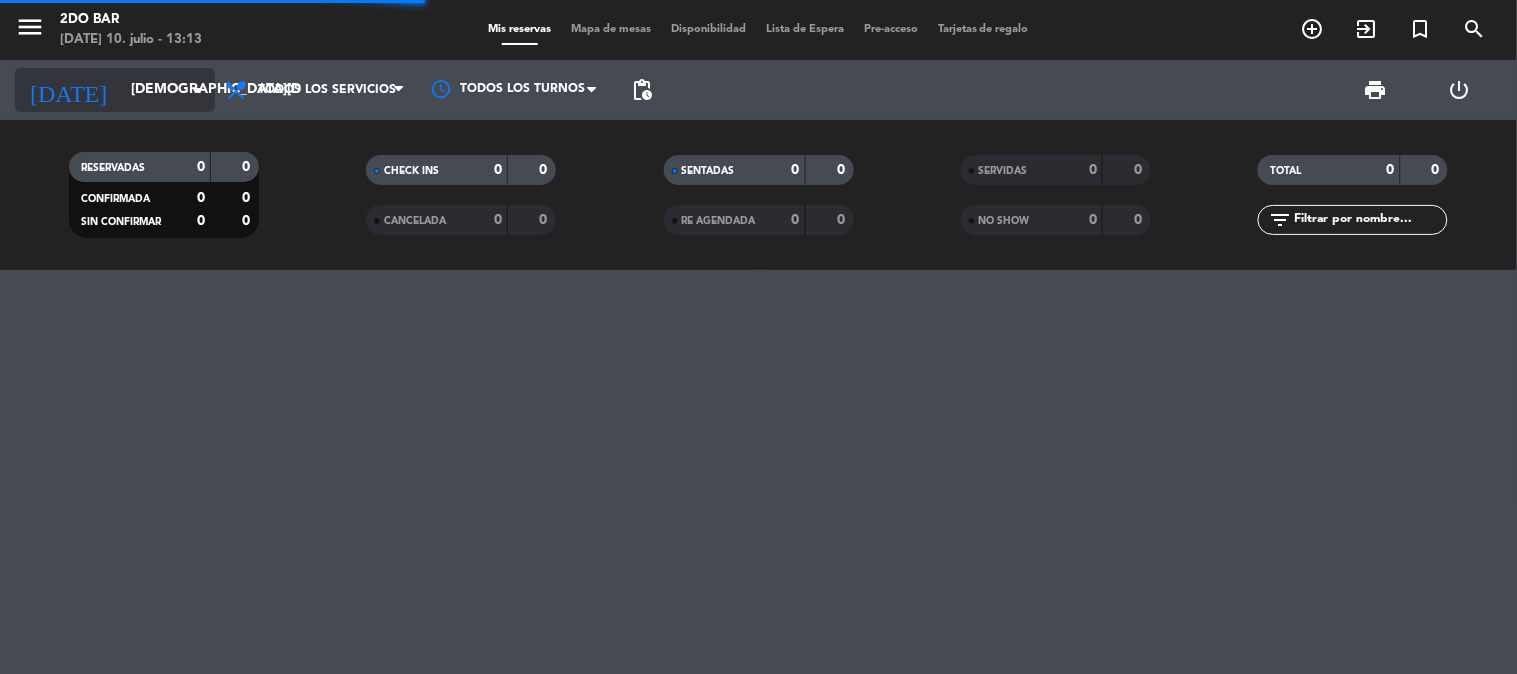 click on "[DEMOGRAPHIC_DATA][DATE]" 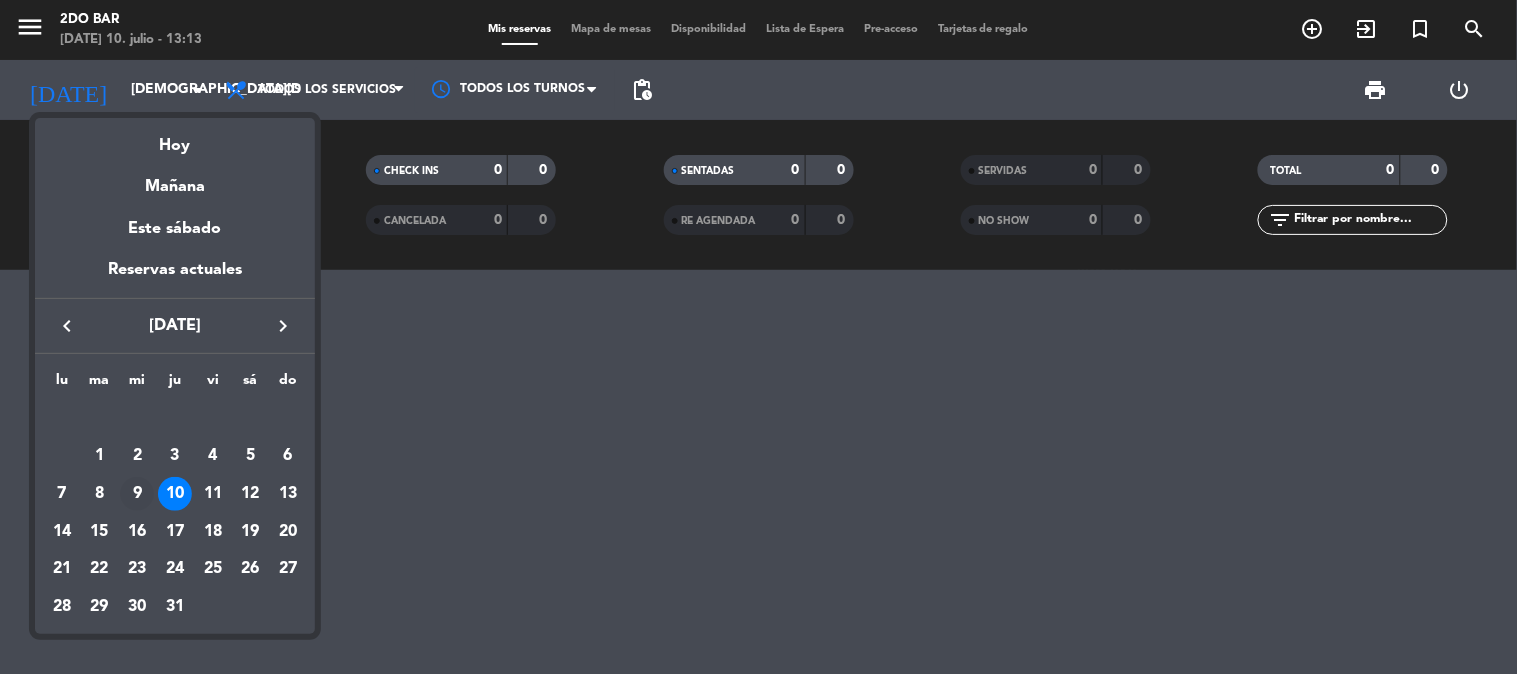 click on "9" at bounding box center (137, 494) 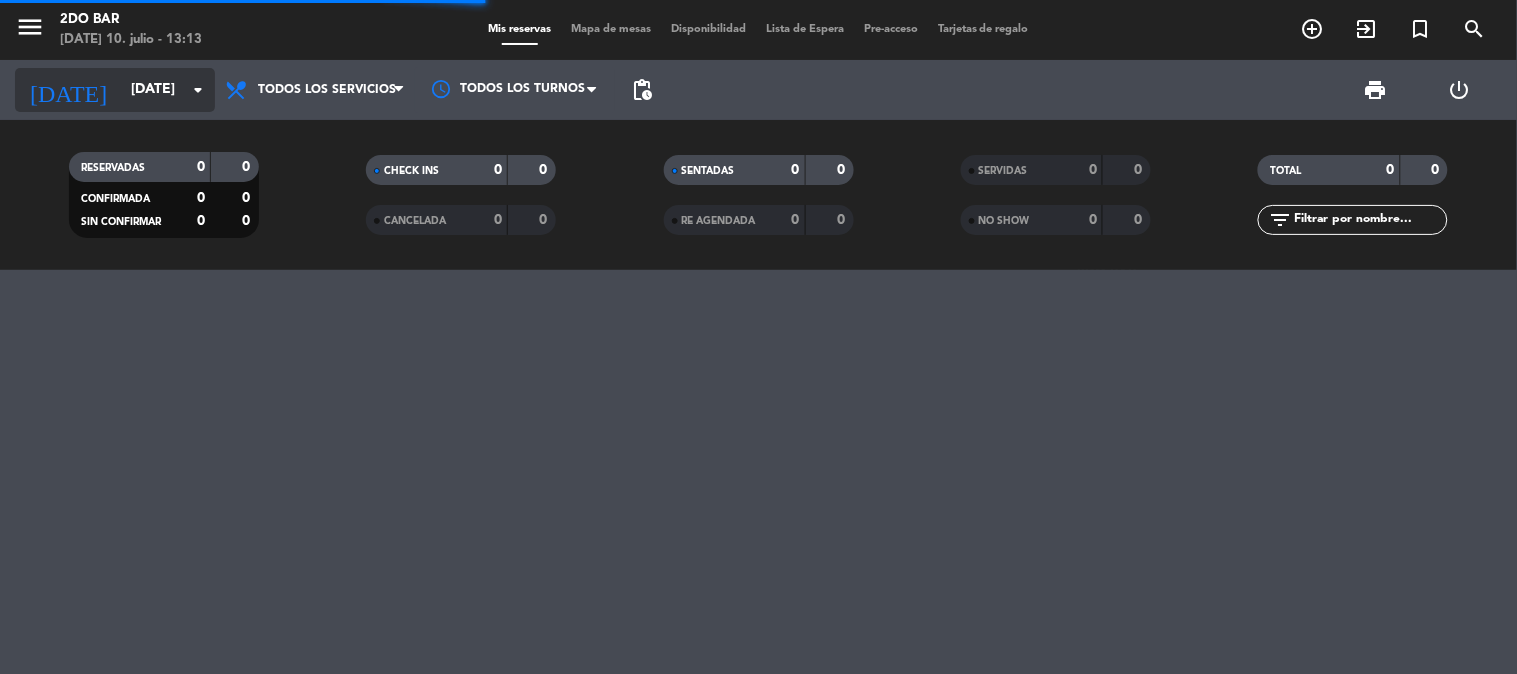 click on "[DATE]" 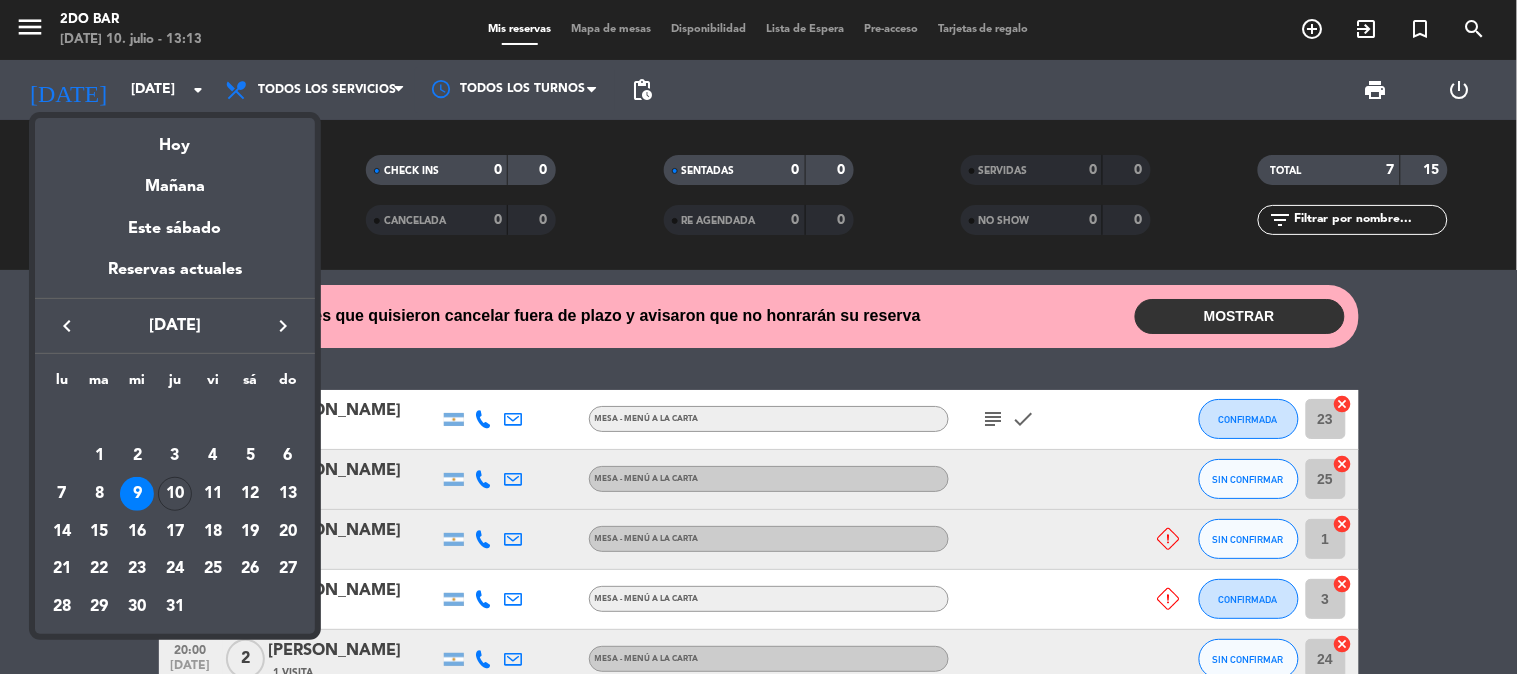 click at bounding box center [758, 337] 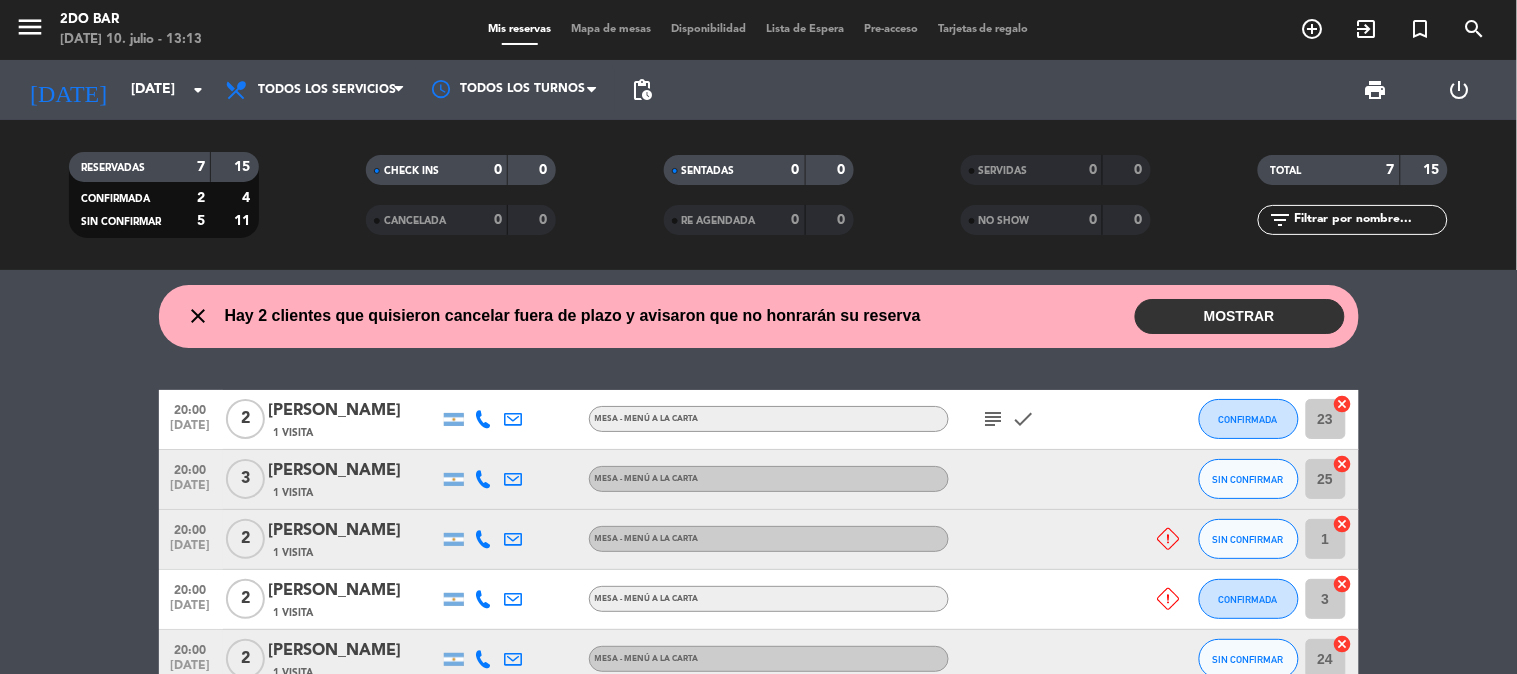 drag, startPoint x: 1465, startPoint y: 442, endPoint x: 1411, endPoint y: 214, distance: 234.3075 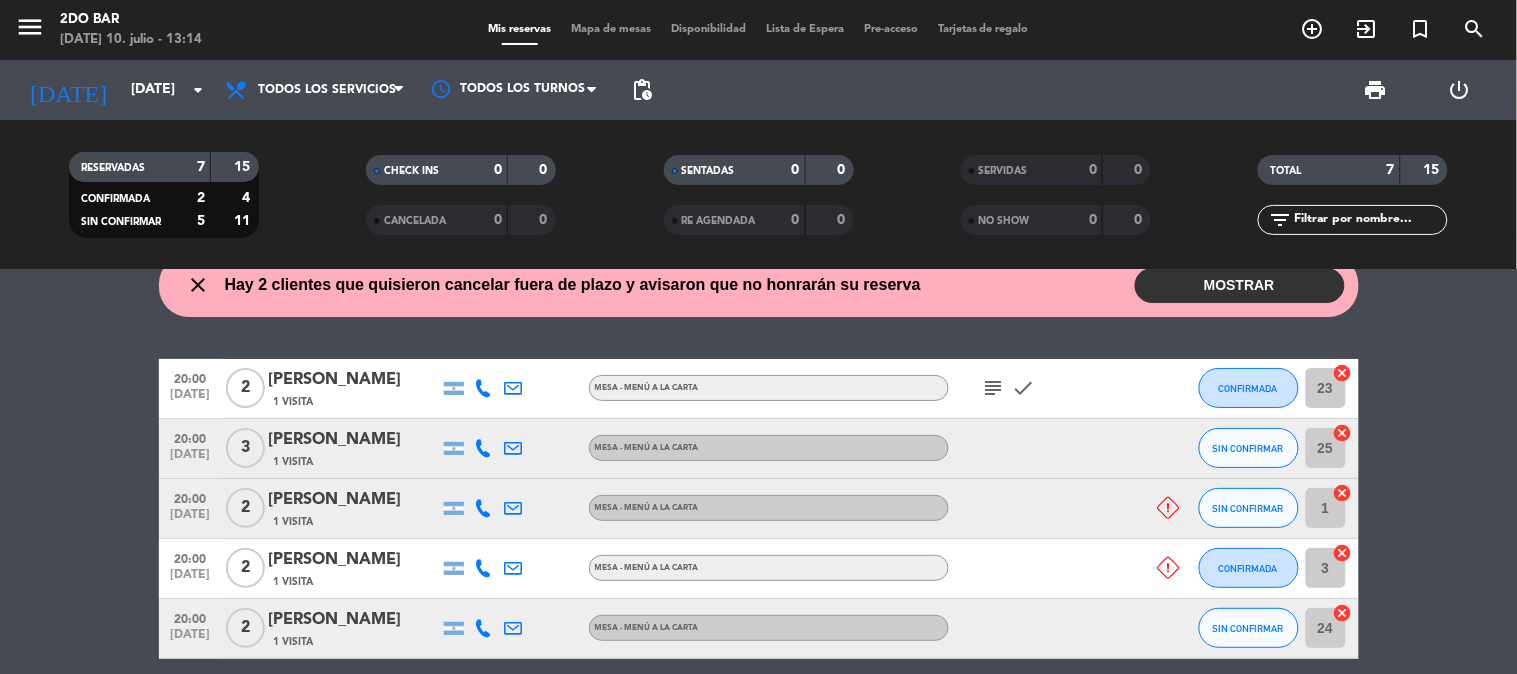 scroll, scrollTop: 0, scrollLeft: 0, axis: both 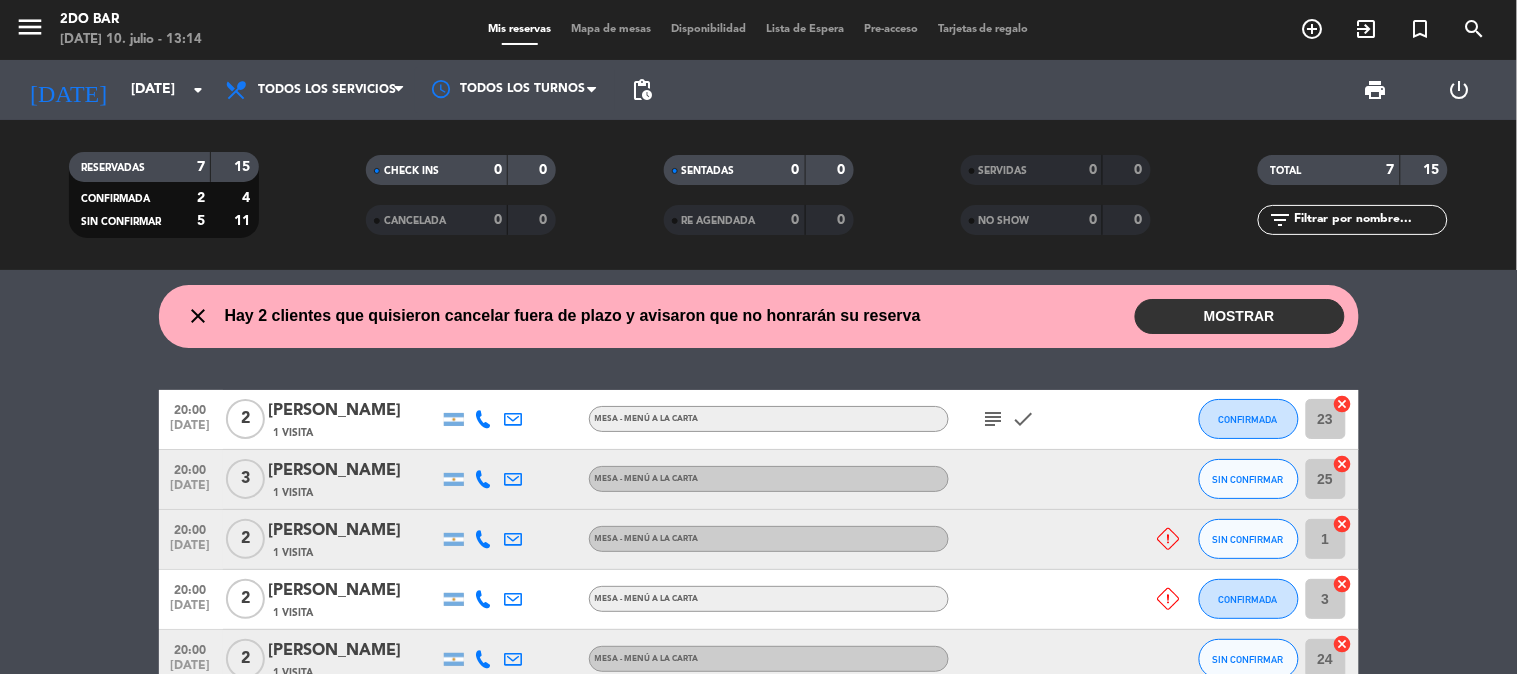 click on "subject   check" 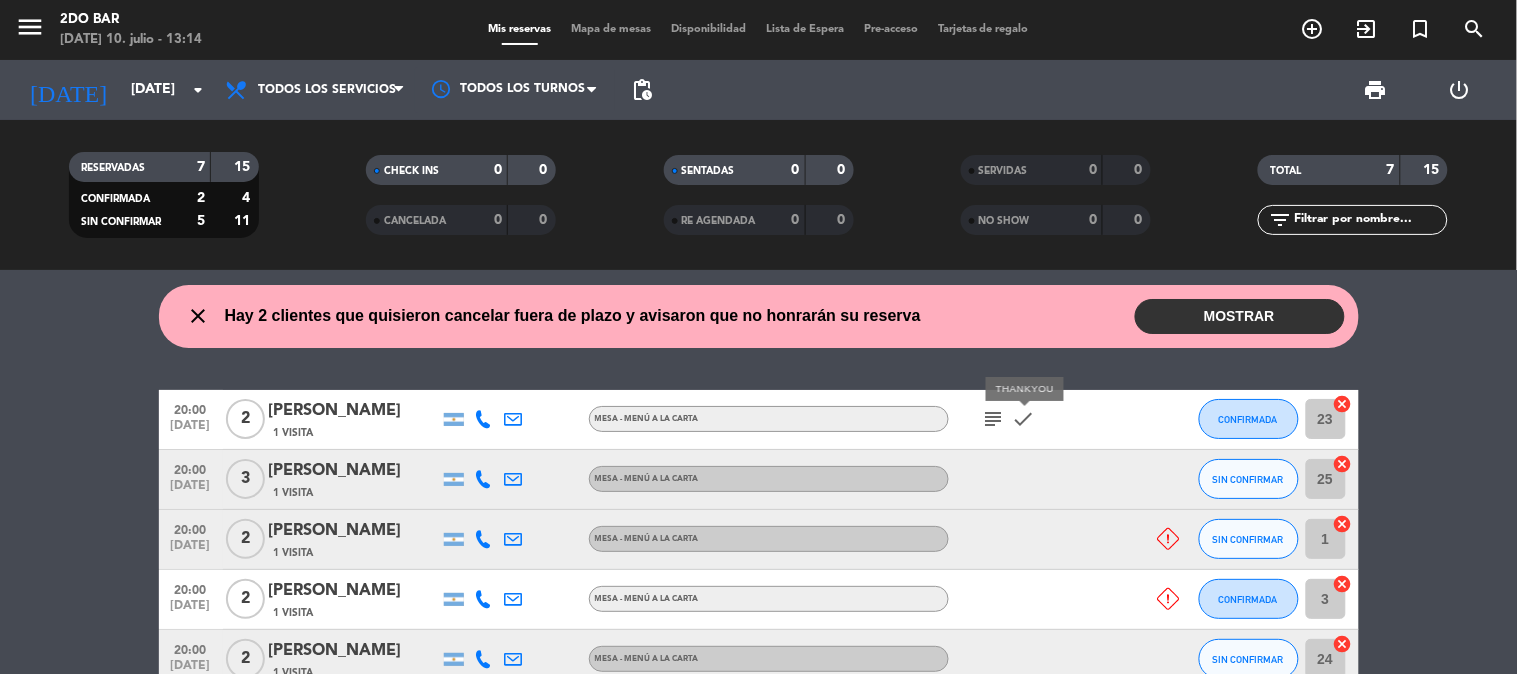 click on "check" 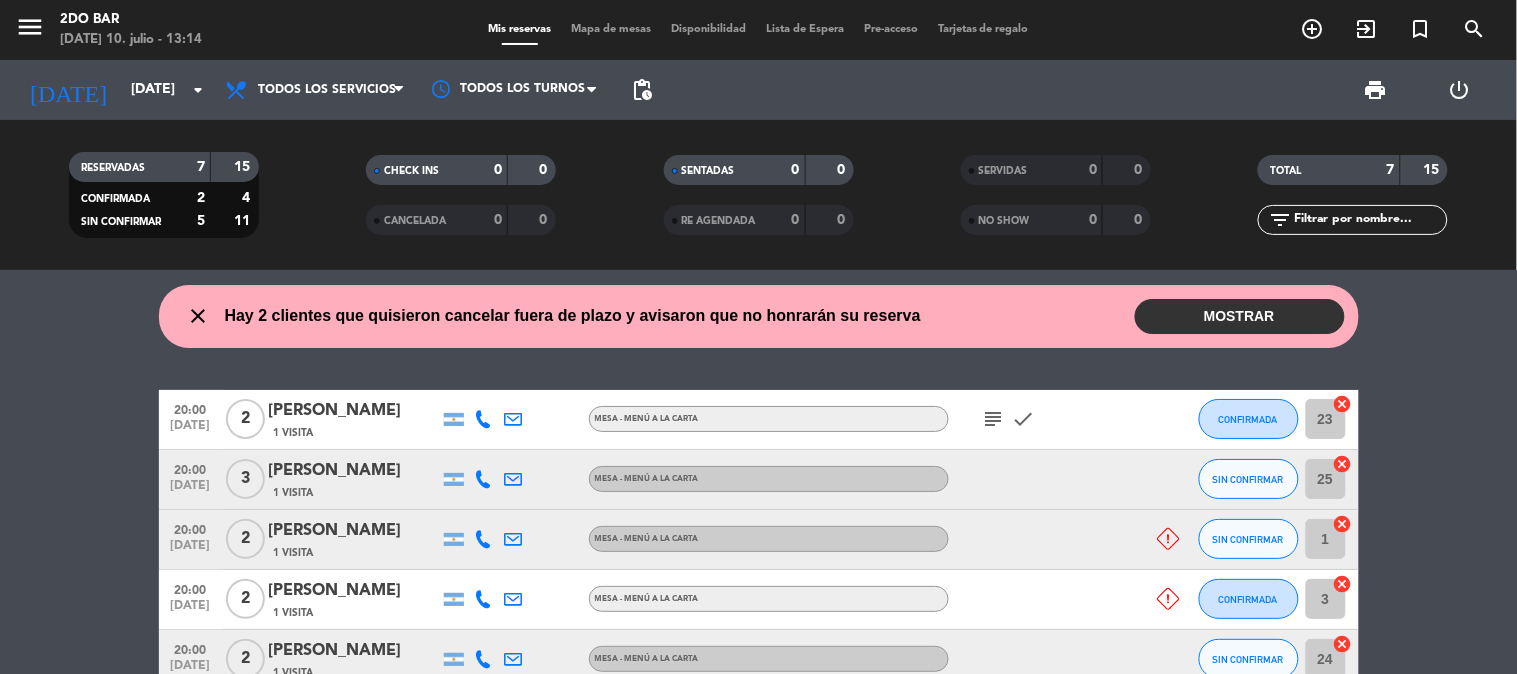click on "subject" 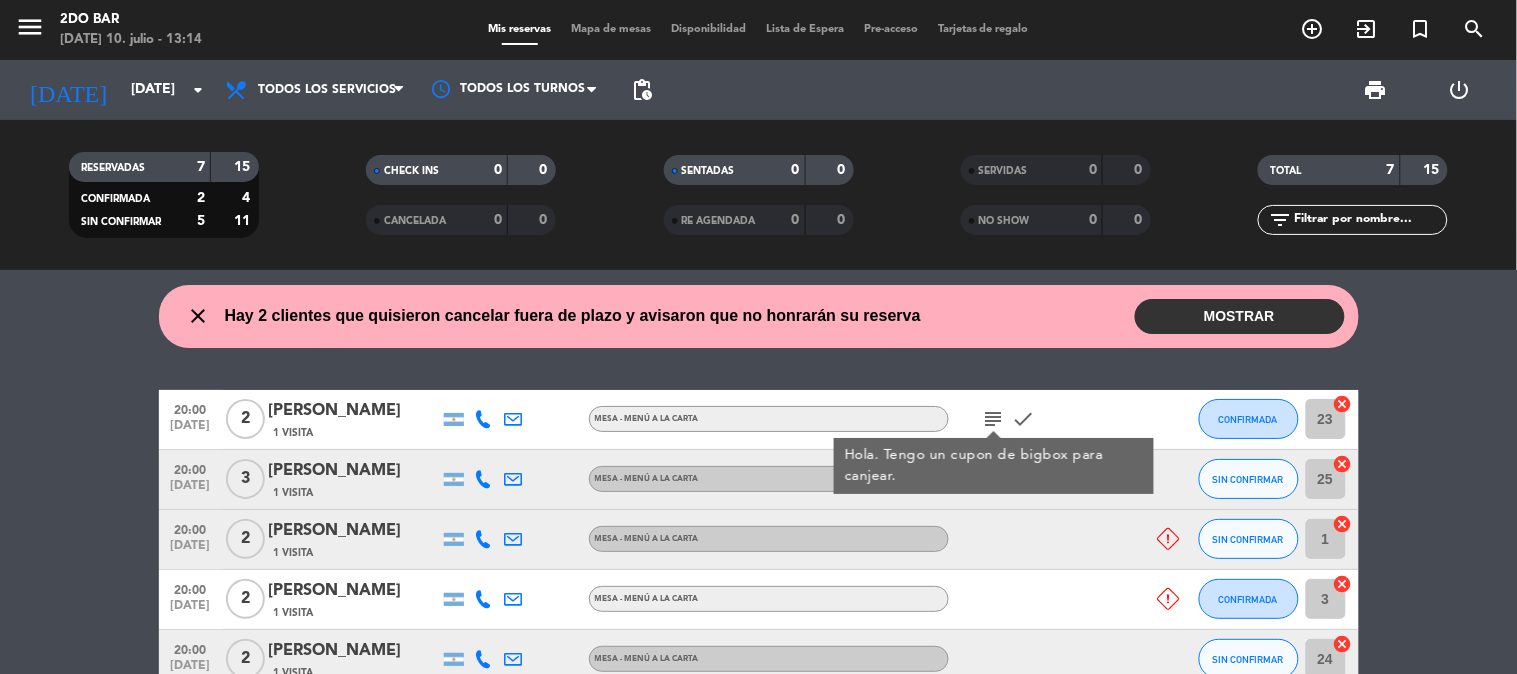 click on "close Hay 2 clientes que quisieron cancelar fuera de plazo y avisaron que no honrarán su reserva  MOSTRAR   20:00   2   [PERSON_NAME] reserva   20:00   2   [PERSON_NAME] reserva   20:00   [DATE]   2   [PERSON_NAME]   1 Visita   Mesa - Menú a la carta  subject  Hola. Tengo un cupon de bigbox para canjear.  check  CONFIRMADA 23  cancel   20:00   [DATE]   3   [PERSON_NAME]   1 Visita   Mesa - Menú a la carta SIN CONFIRMAR 25  cancel   20:00   [DATE]   2   [PERSON_NAME]   1 Visita   Mesa - Menú a la carta SIN CONFIRMAR 1  cancel   20:00   [DATE]   2   [PERSON_NAME]   1 Visita   Mesa - Menú a la carta CONFIRMADA 3  cancel   20:00   [DATE]   2   [PERSON_NAME]   1 Visita   Mesa - Menú a la carta SIN CONFIRMAR 24  cancel   22:00   [DATE]   2   [PERSON_NAME]   1 Visita   Barra - Menú a la carta SIN CONFIRMAR 37  cancel   22:00   [DATE]   2   [PERSON_NAME]   1 Visita   Mesa - Menú a la carta SIN CONFIRMAR 3  cancel" 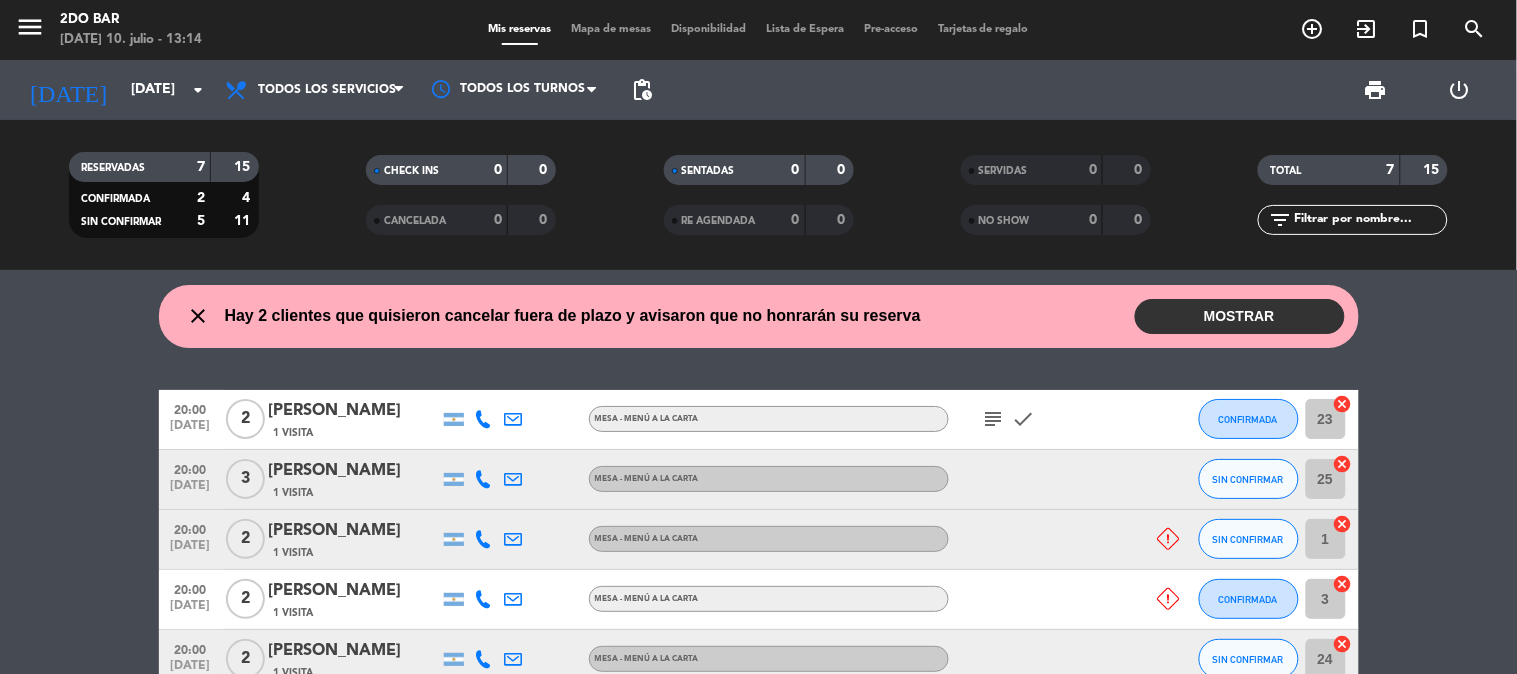 click on "menu  2do Bar   [DATE] 10. julio - 13:14" 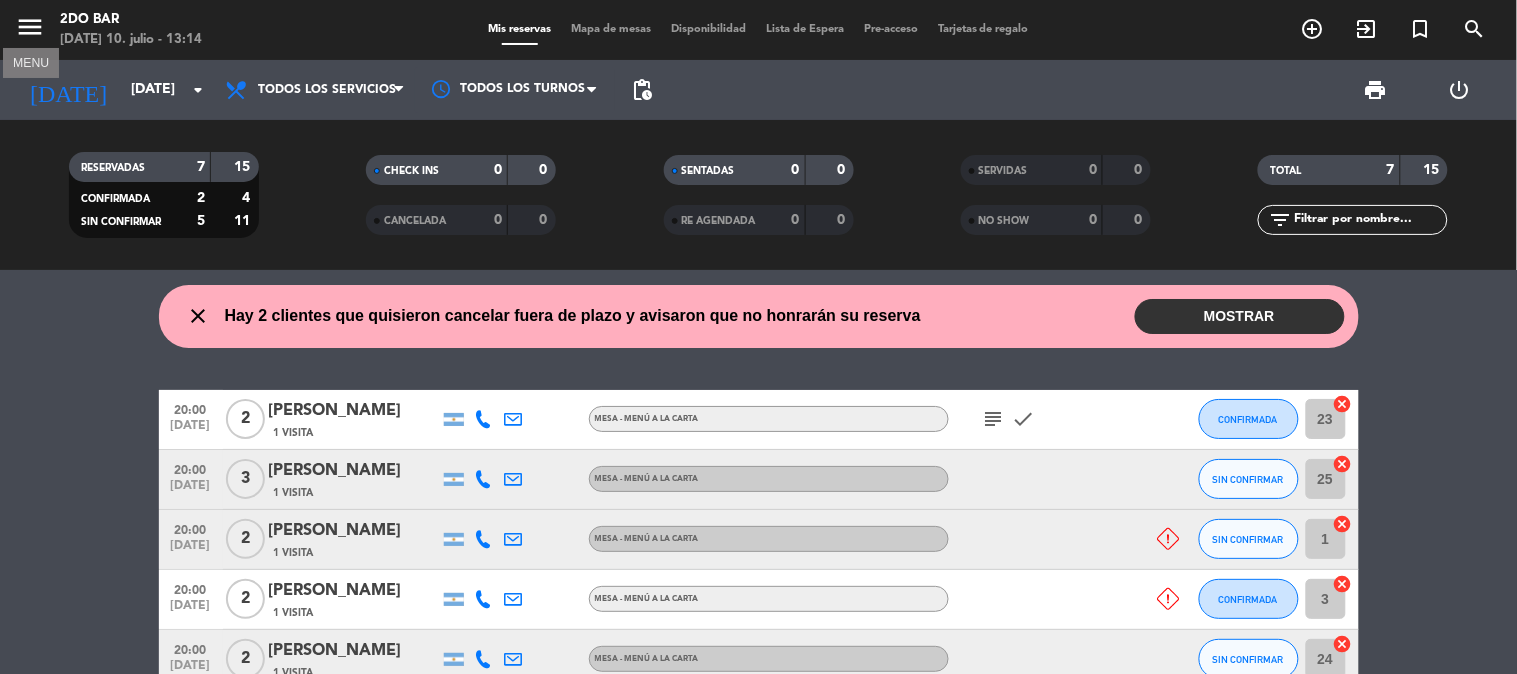 click on "menu" at bounding box center [30, 27] 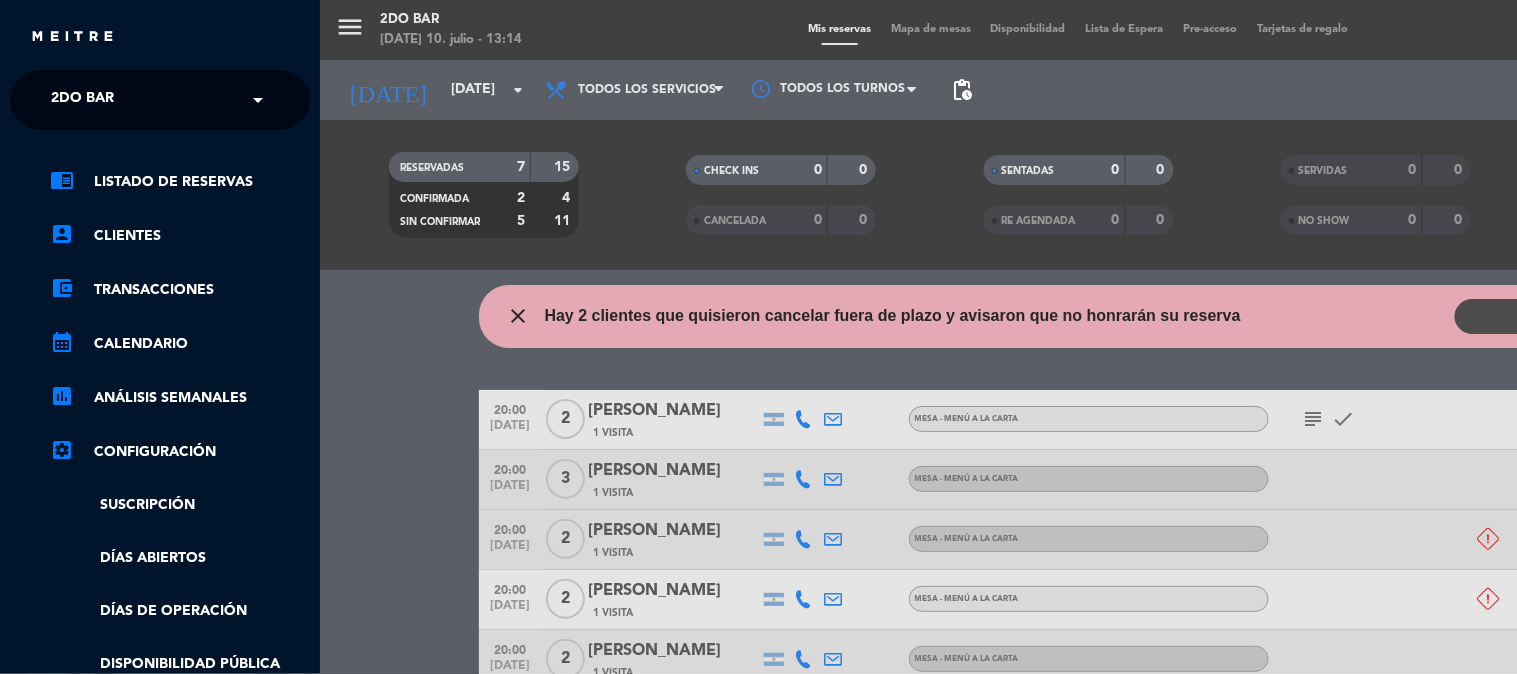 click on "menu  2do Bar   [DATE] 10. julio - 13:14   Mis reservas   Mapa de mesas   Disponibilidad   Lista de Espera   Pre-acceso   Tarjetas de regalo  add_circle_outline exit_to_app turned_in_not search [DATE]    [DATE] arrow_drop_down  Todos los servicios  Cena  Todos los servicios  Todos los servicios  Cena Todos los turnos pending_actions print  power_settings_new   RESERVADAS   7   15   CONFIRMADA   2   4   SIN CONFIRMAR   5   11   CHECK INS   0   0   CANCELADA   0   0   SENTADAS   0   0   RE AGENDADA   0   0   SERVIDAS   0   0   NO SHOW   0   0   TOTAL   7   15  filter_list close Hay 2 clientes que quisieron cancelar fuera de plazo y avisaron que no honrarán su reserva  MOSTRAR   20:00   2   [PERSON_NAME]   Cancelar reserva   20:00   2   [PERSON_NAME]   Cancelar reserva   20:00   [DATE]   2   [PERSON_NAME]   1 Visita   Mesa - Menú a la carta  subject   check  CONFIRMADA 23  cancel   20:00   [DATE]   3   [PERSON_NAME]   1 Visita   Mesa - Menú a la carta SIN CONFIRMAR 25  cancel   20:00   [DATE]  1" at bounding box center (1078, 337) 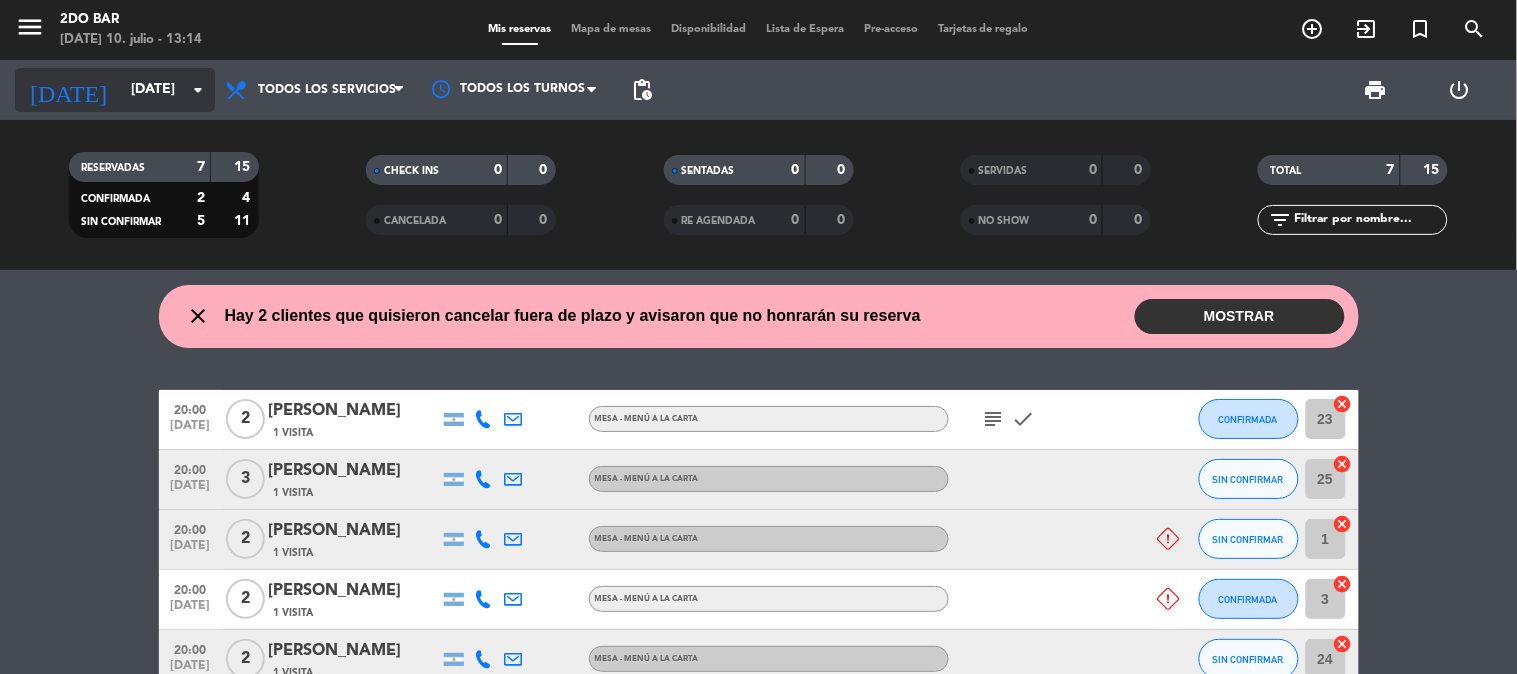 click on "[DATE]" 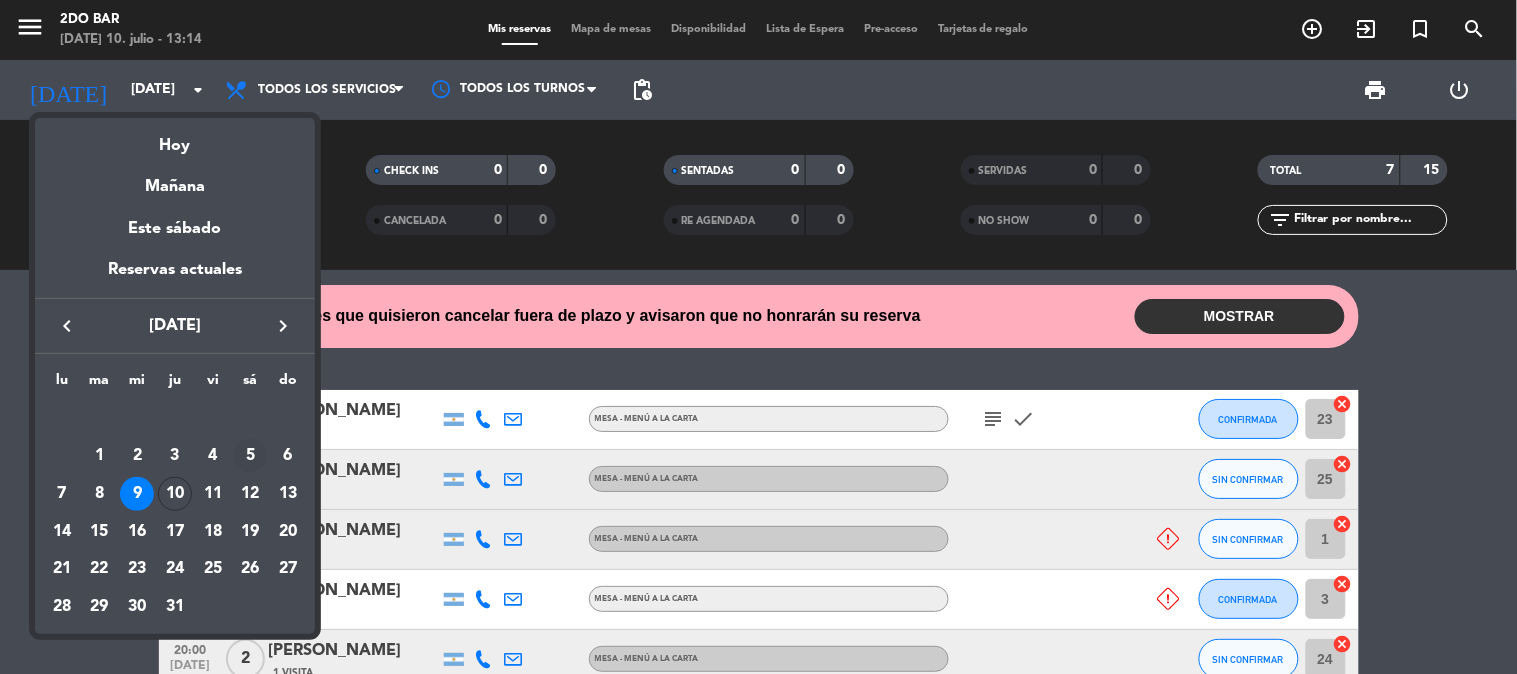 click on "5" at bounding box center (250, 456) 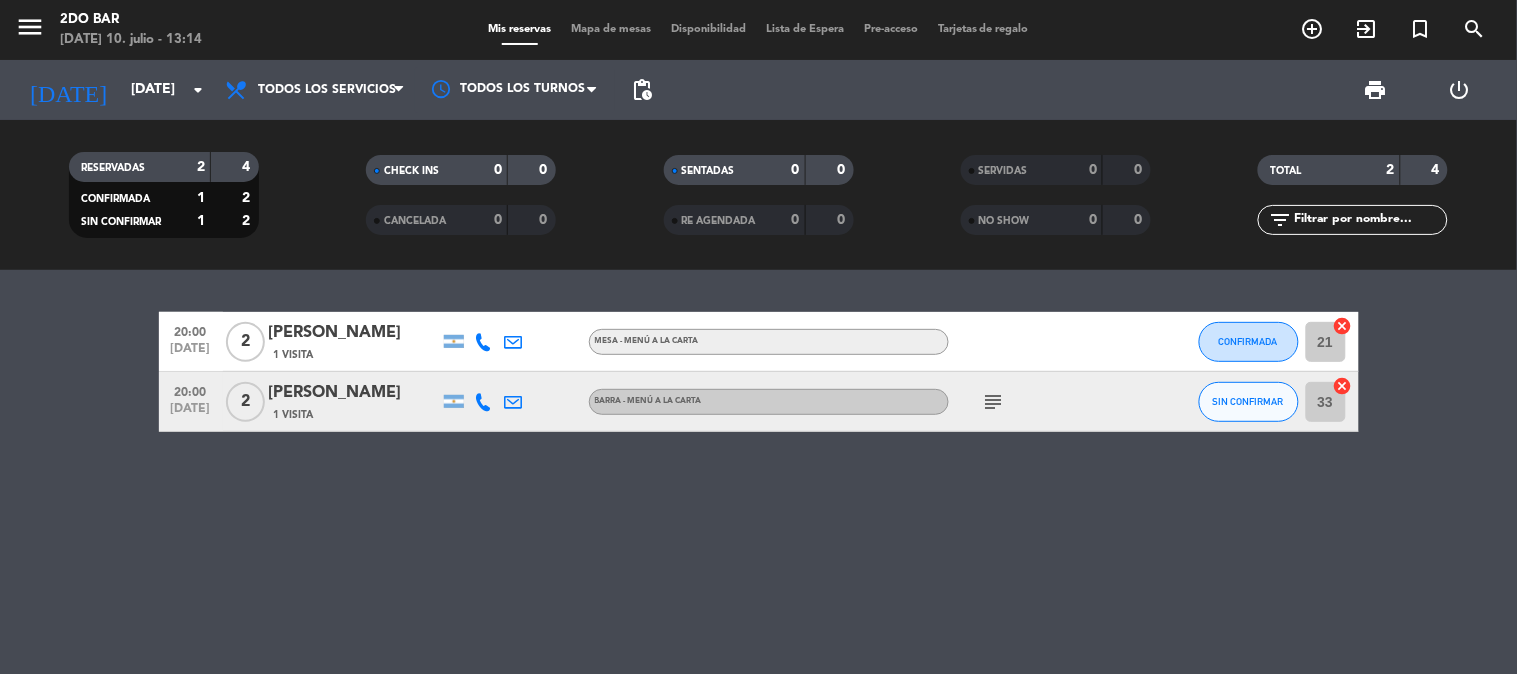 click on "[DATE]    [DATE] arrow_drop_down" 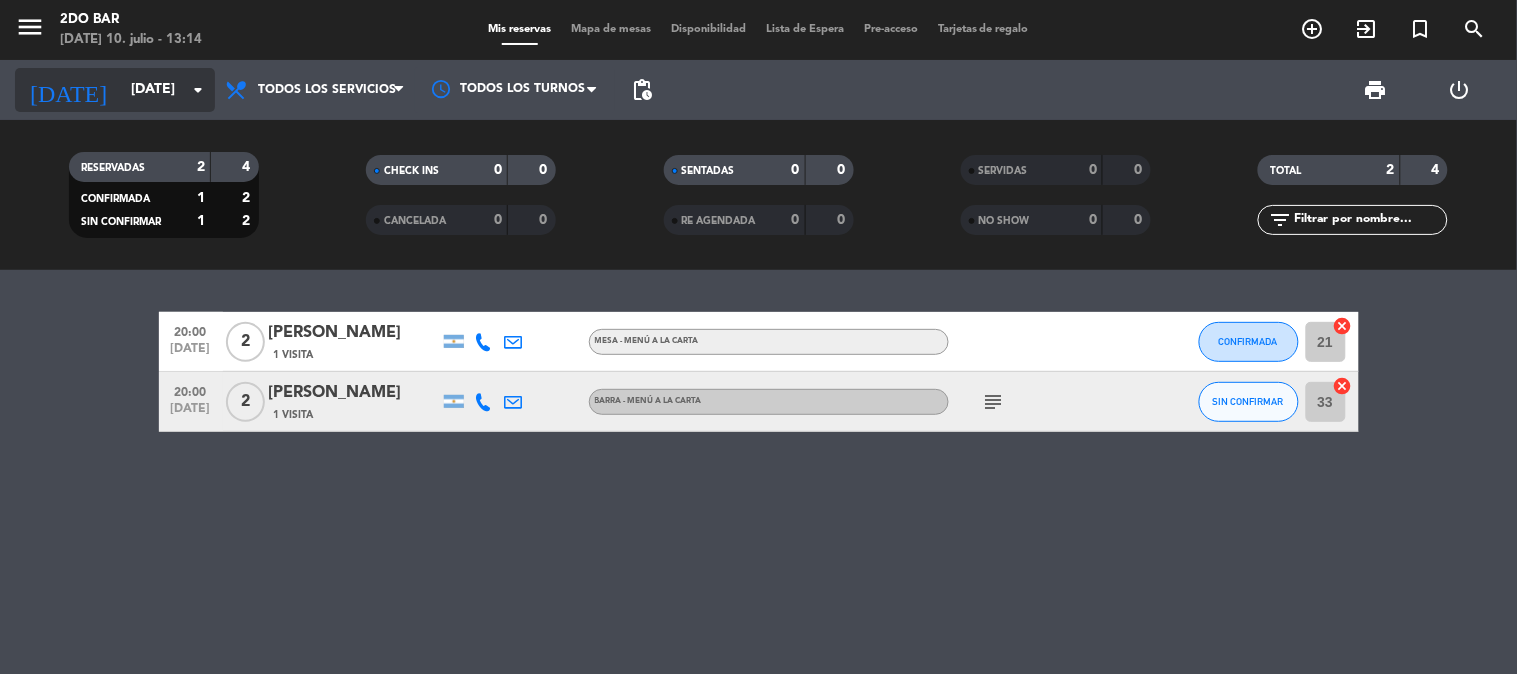 click on "arrow_drop_down" 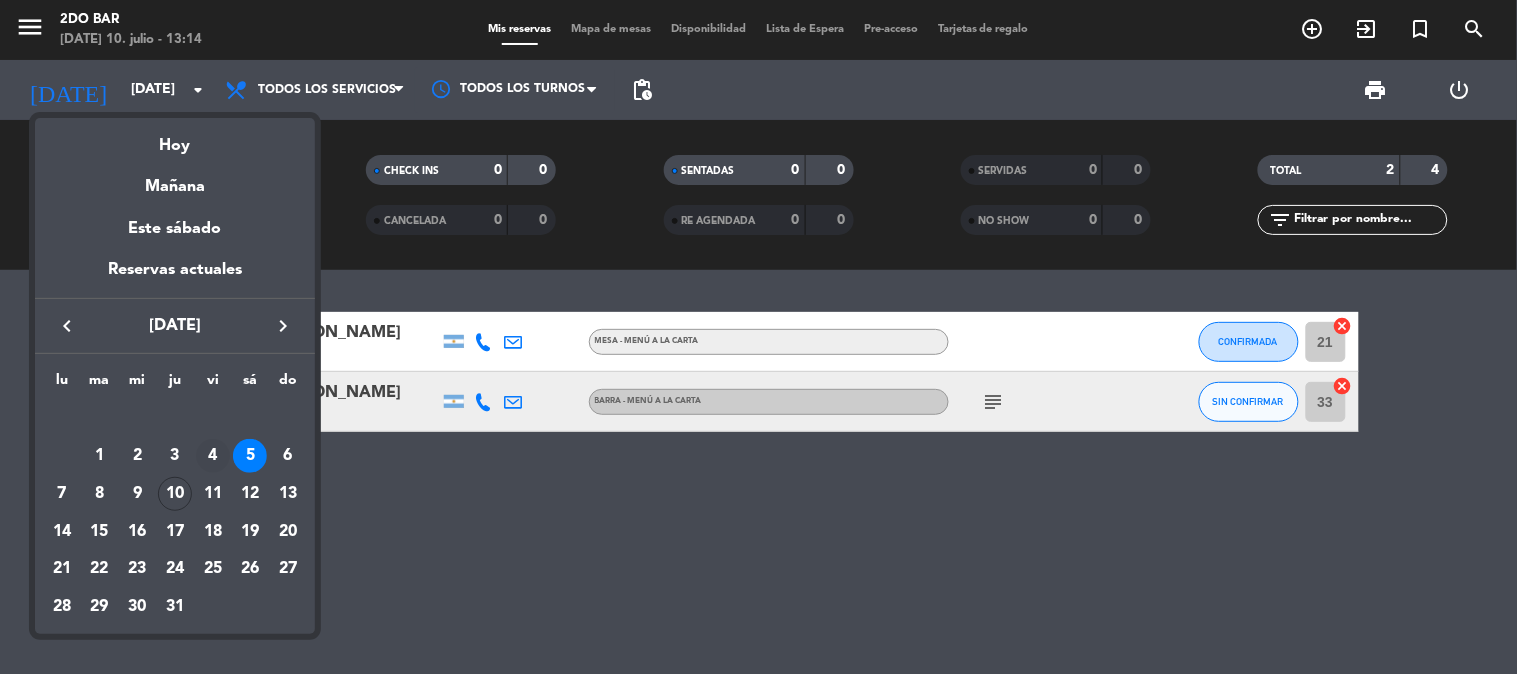 click on "4" at bounding box center [213, 456] 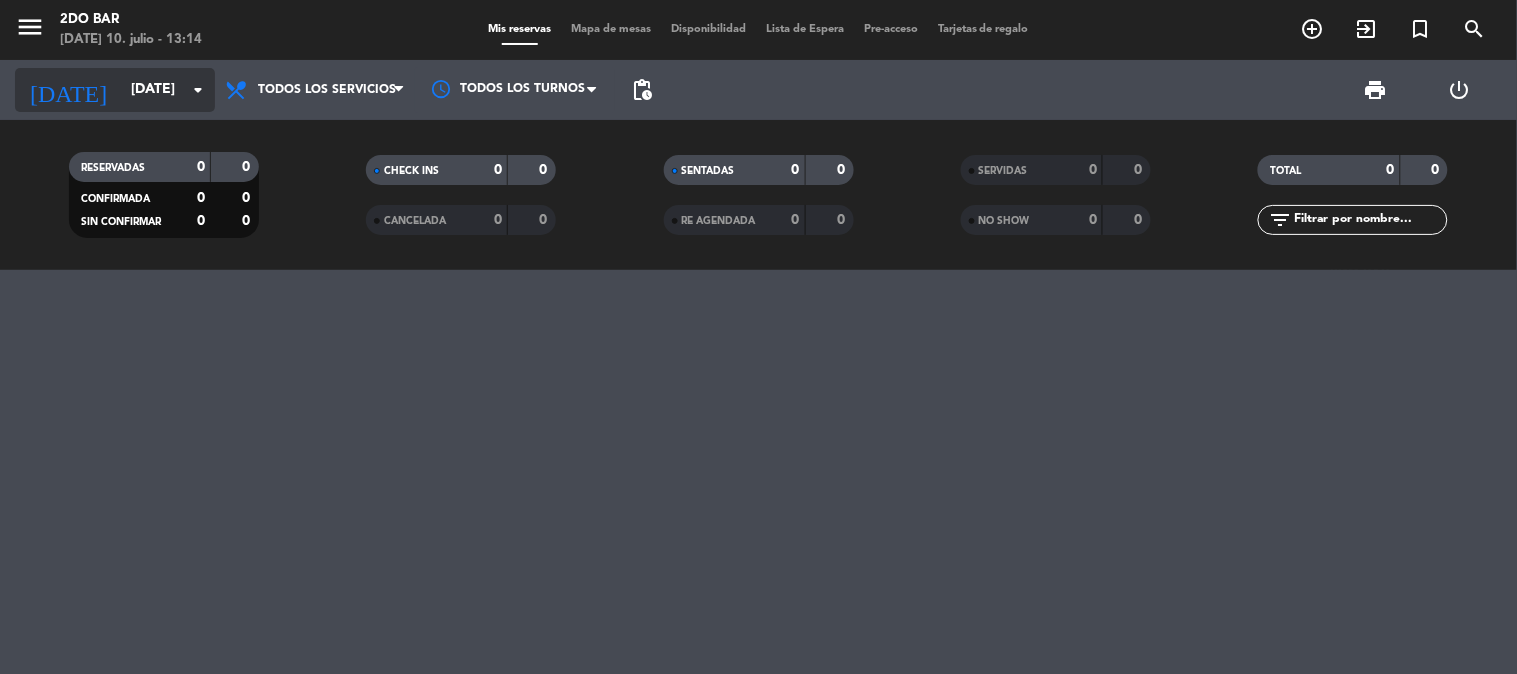 click on "[DATE]" 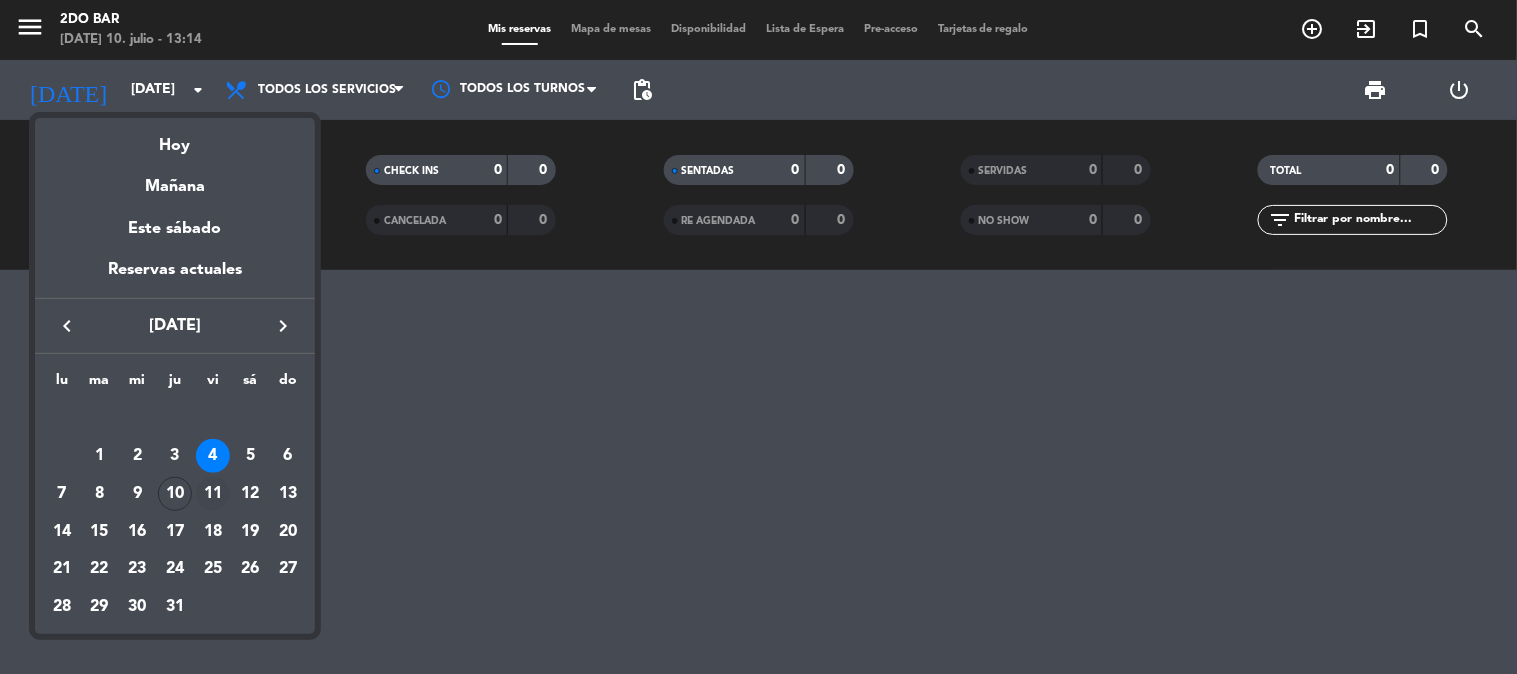 click on "11" at bounding box center [213, 494] 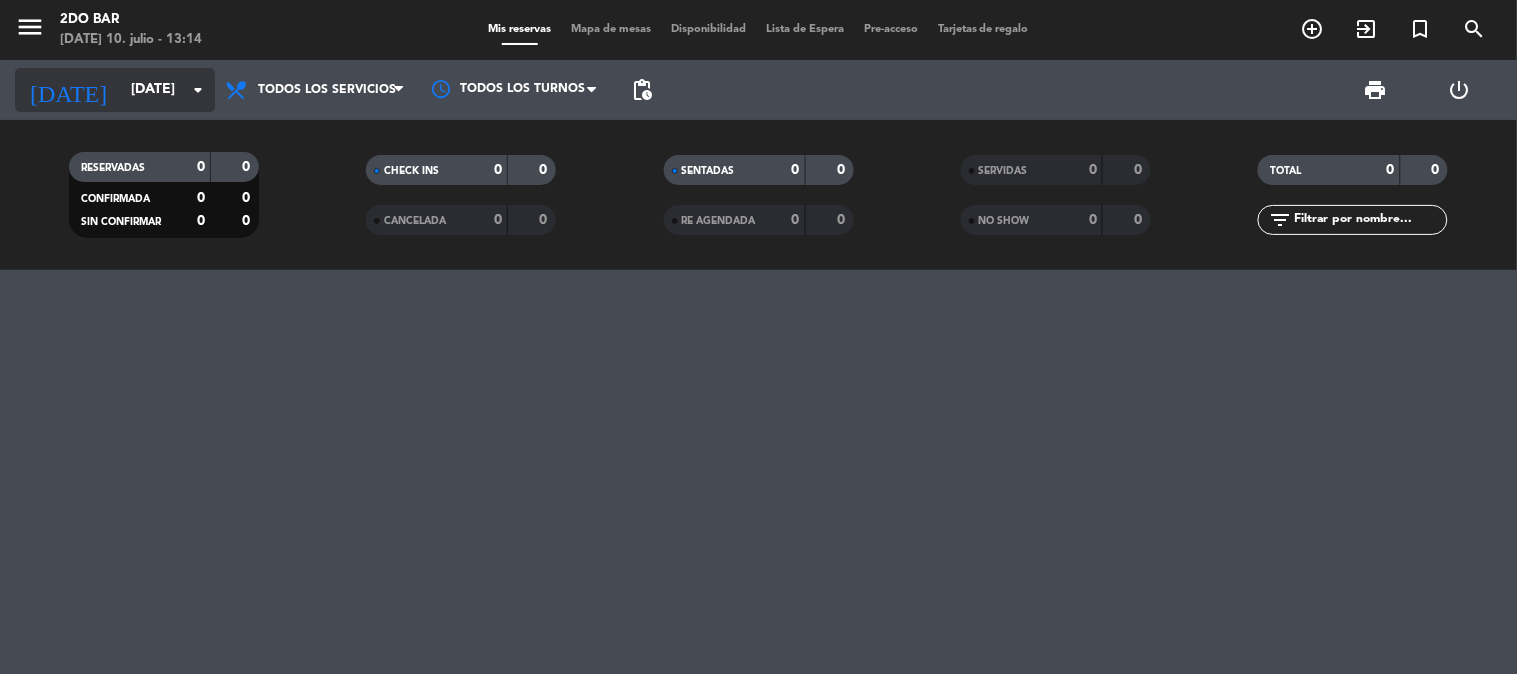 click on "[DATE]" 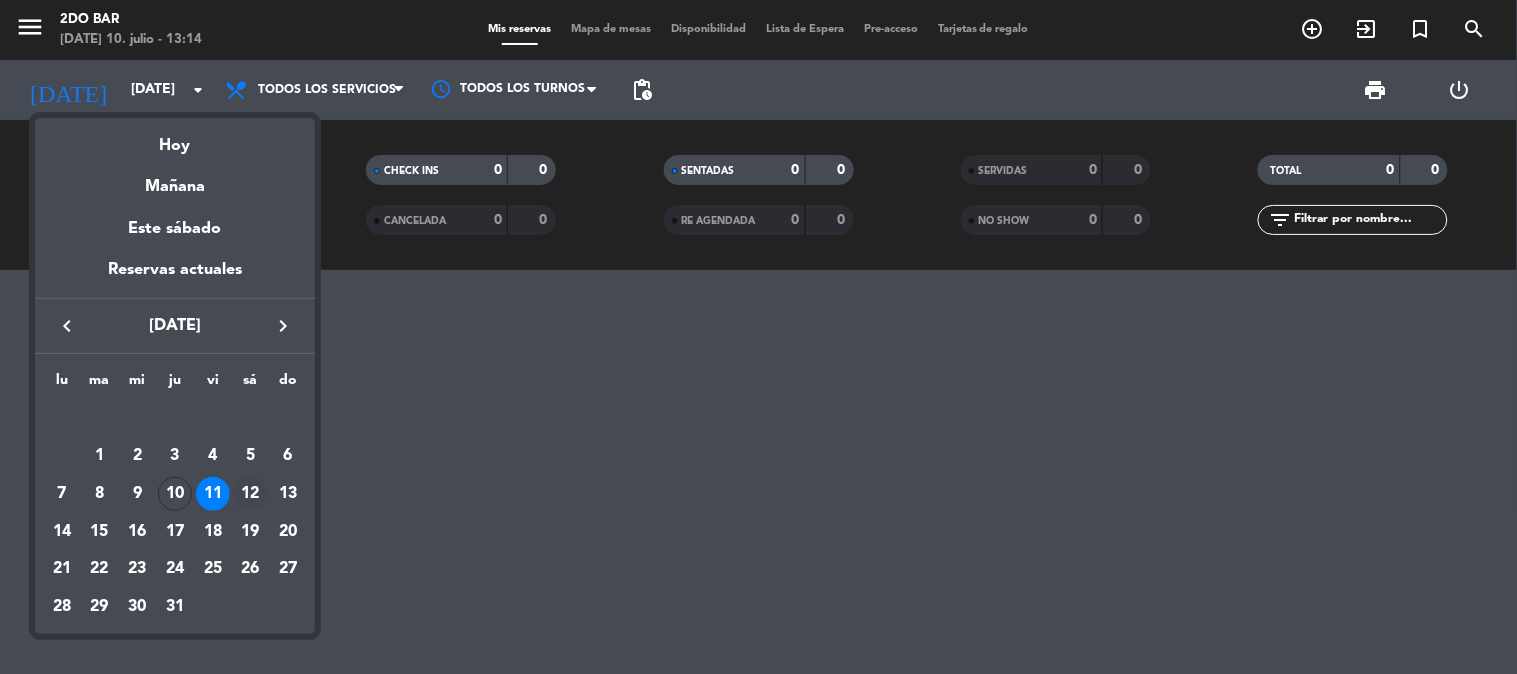 click on "12" at bounding box center [250, 494] 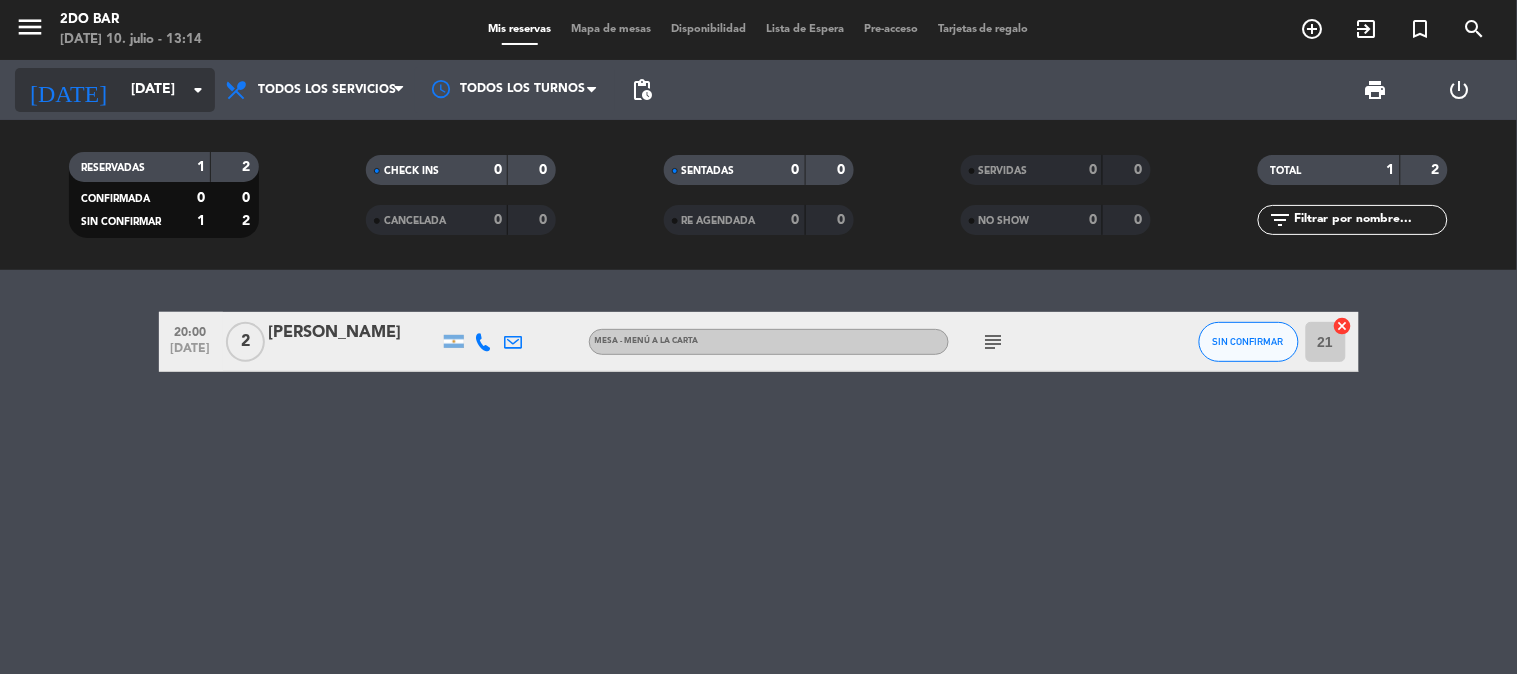 click on "[DATE]" 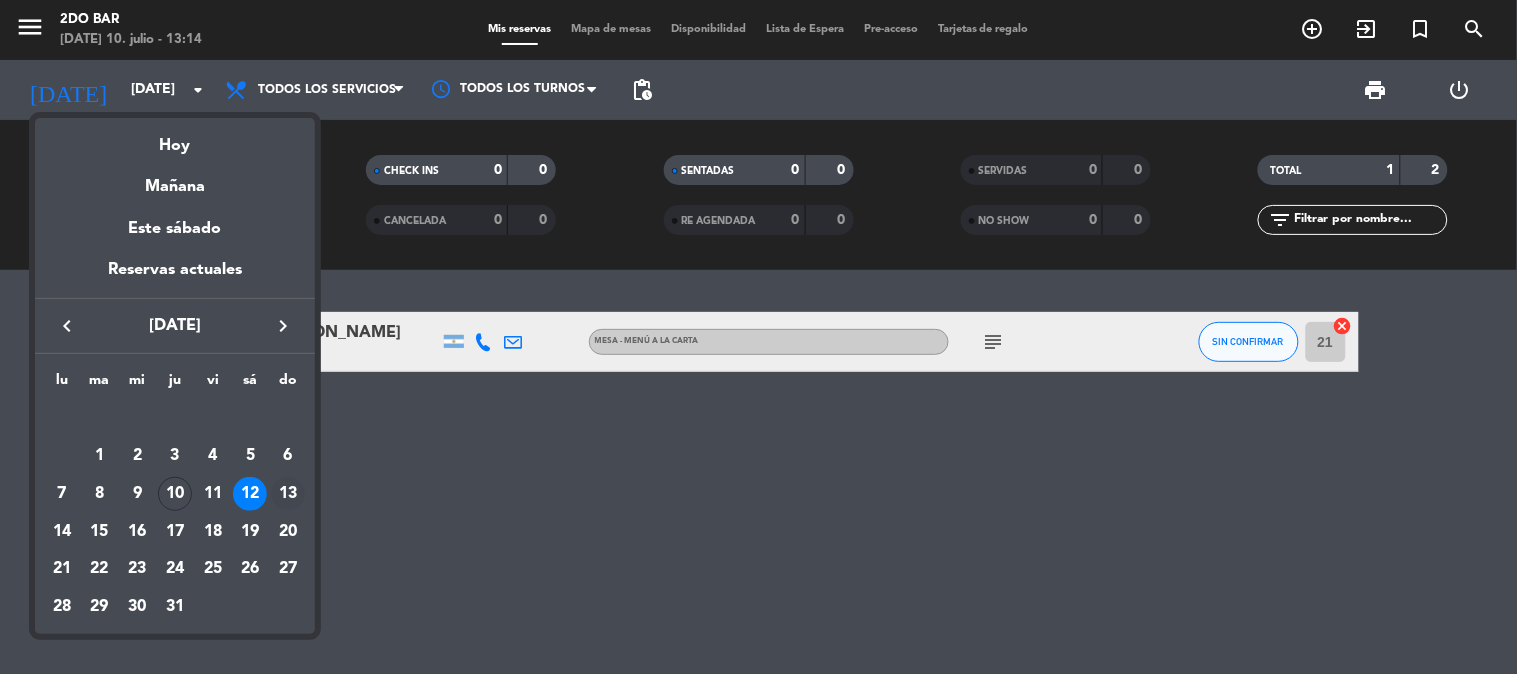 click on "13" at bounding box center [288, 494] 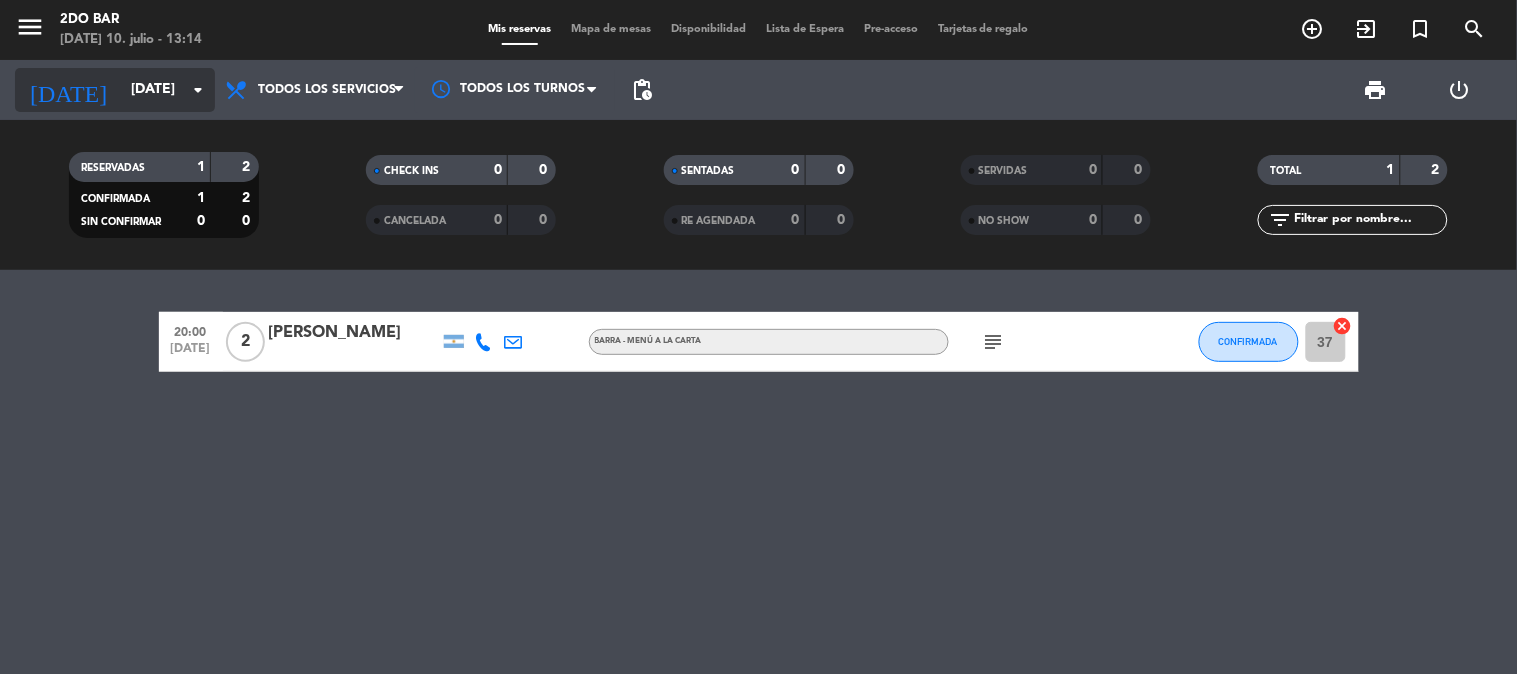 click on "[DATE]" 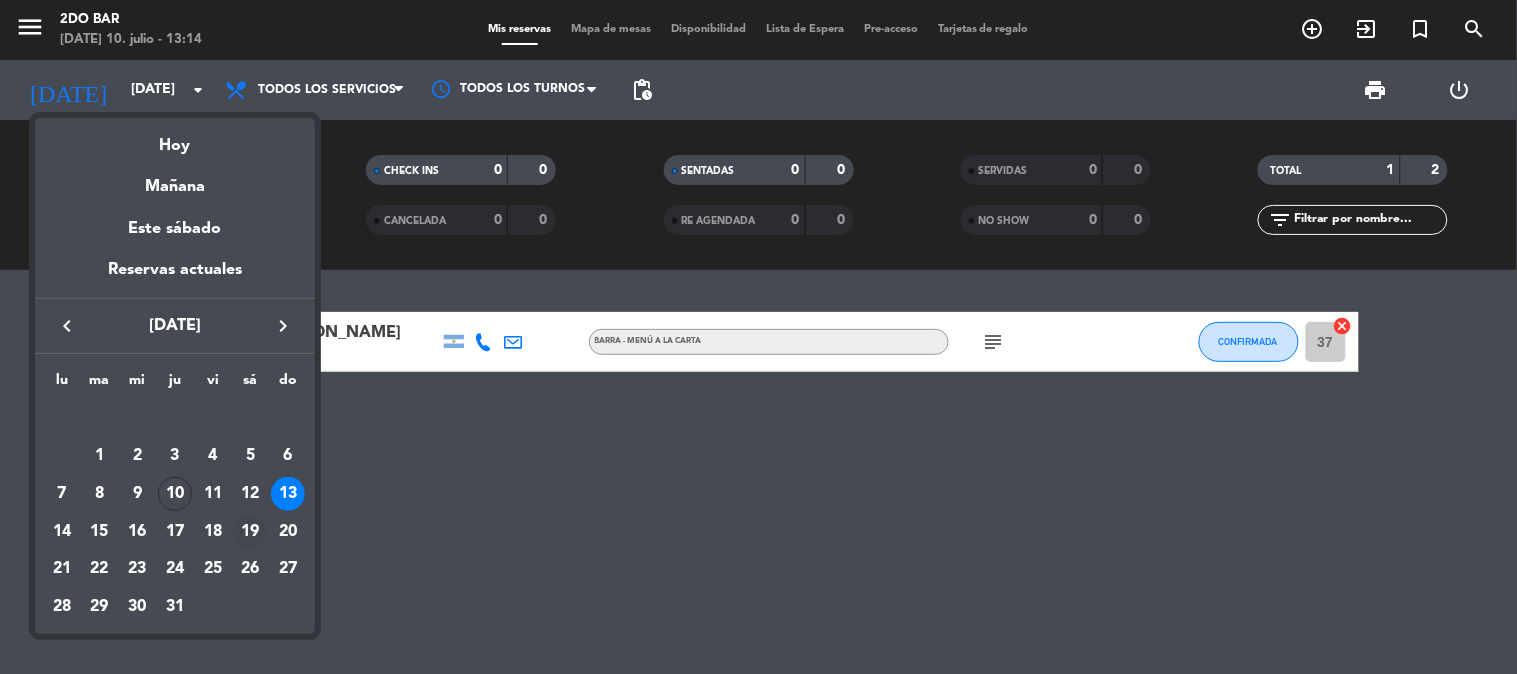 click on "19" at bounding box center [250, 532] 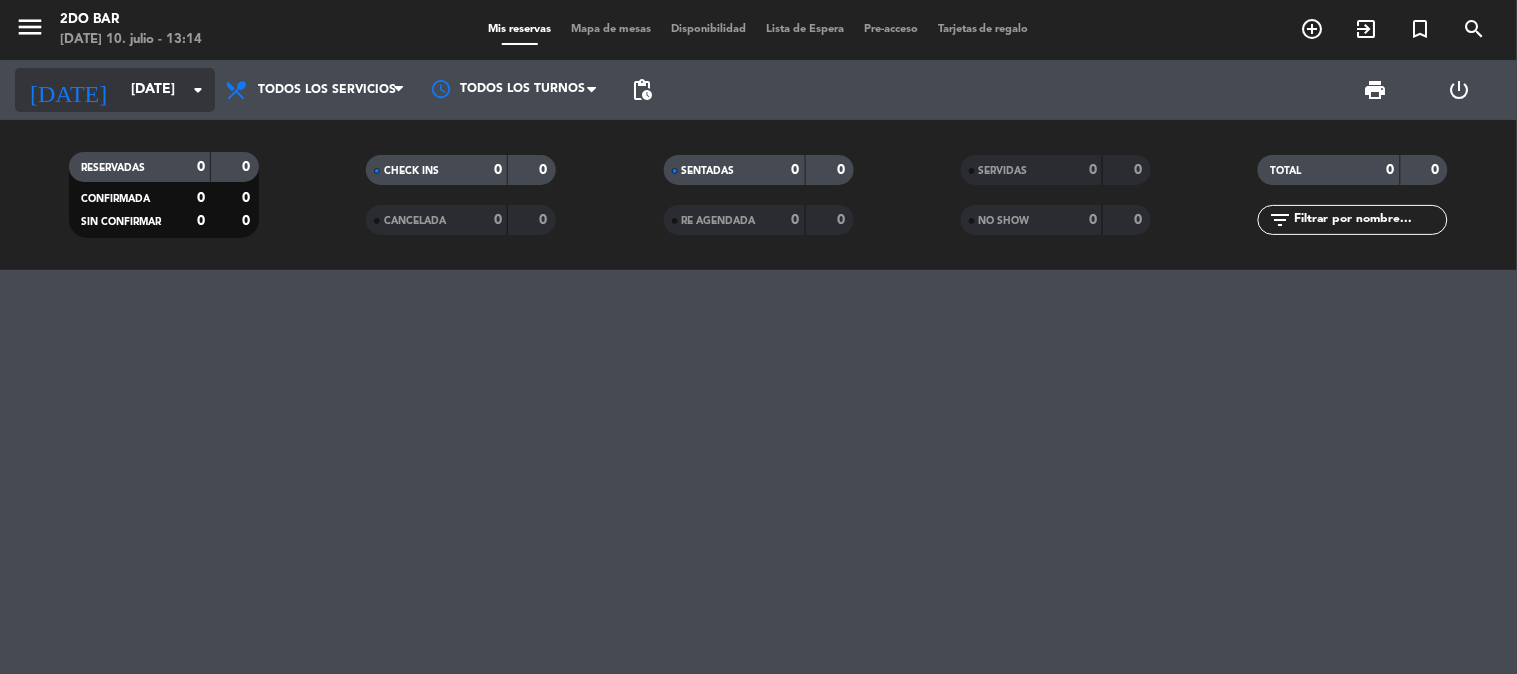 click on "[DATE]" 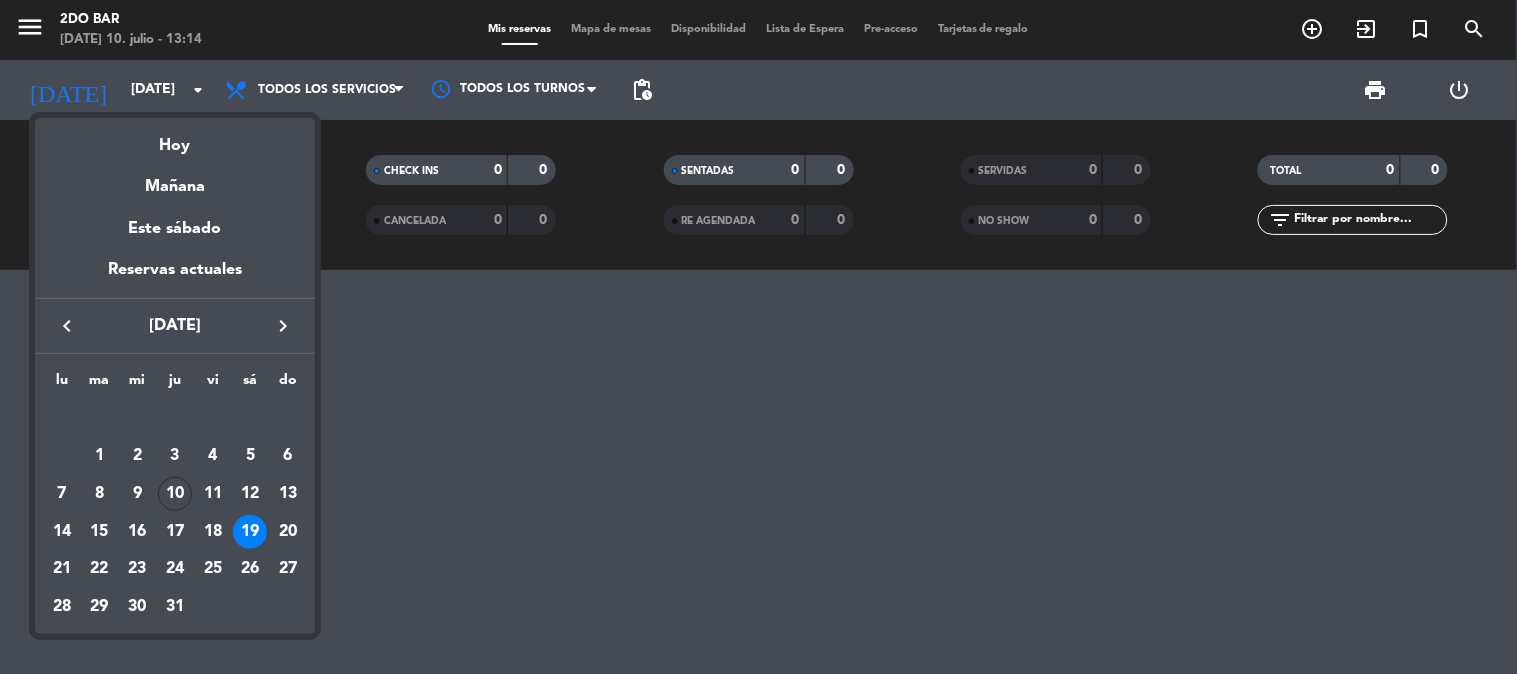 drag, startPoint x: 288, startPoint y: 537, endPoint x: 247, endPoint y: 486, distance: 65.43699 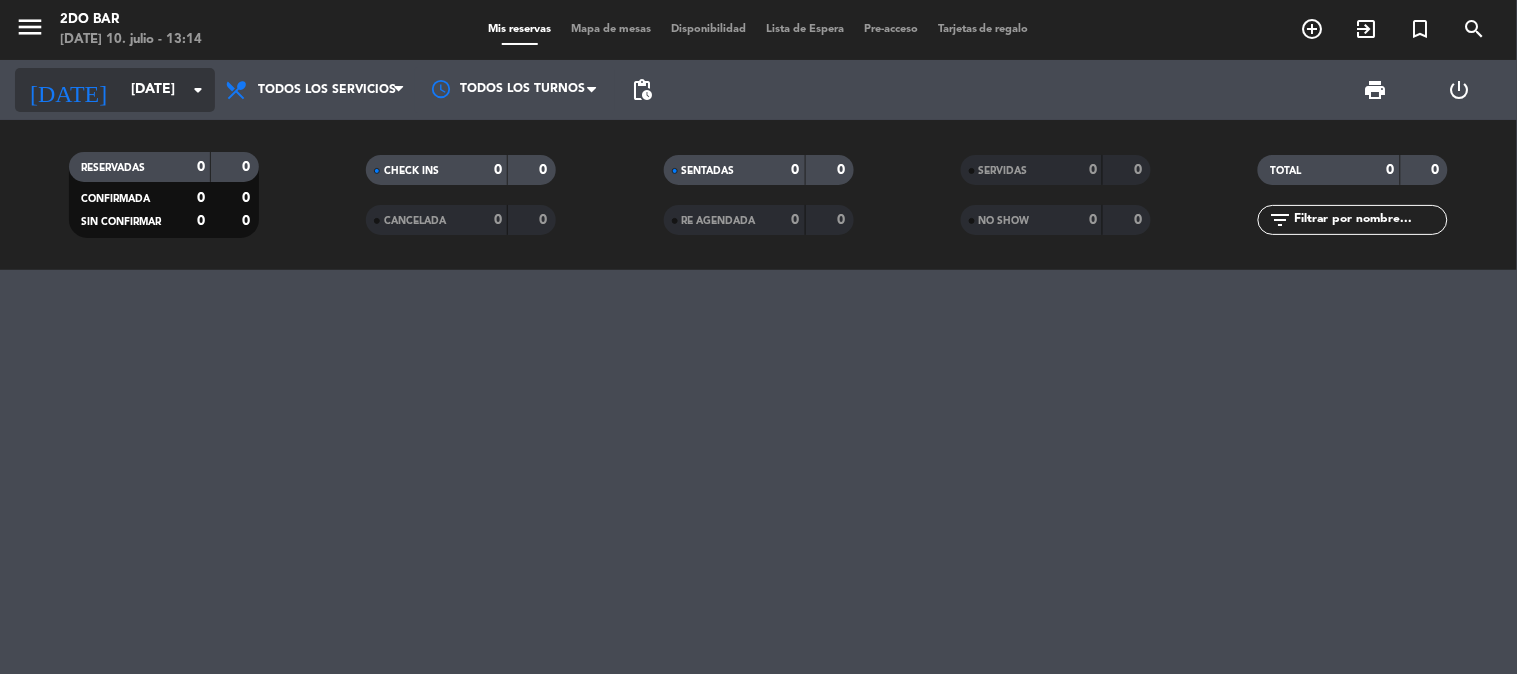click on "[DATE]" 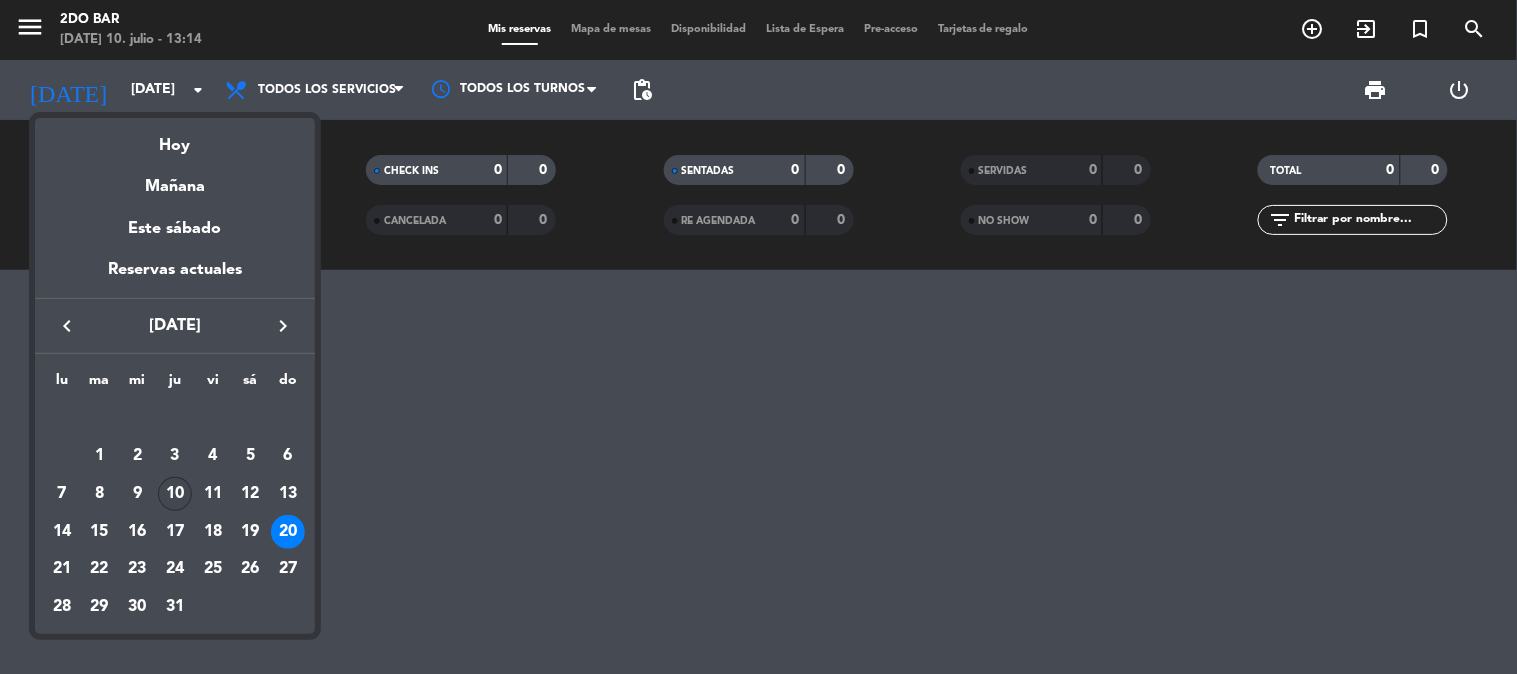 click on "10" at bounding box center [175, 494] 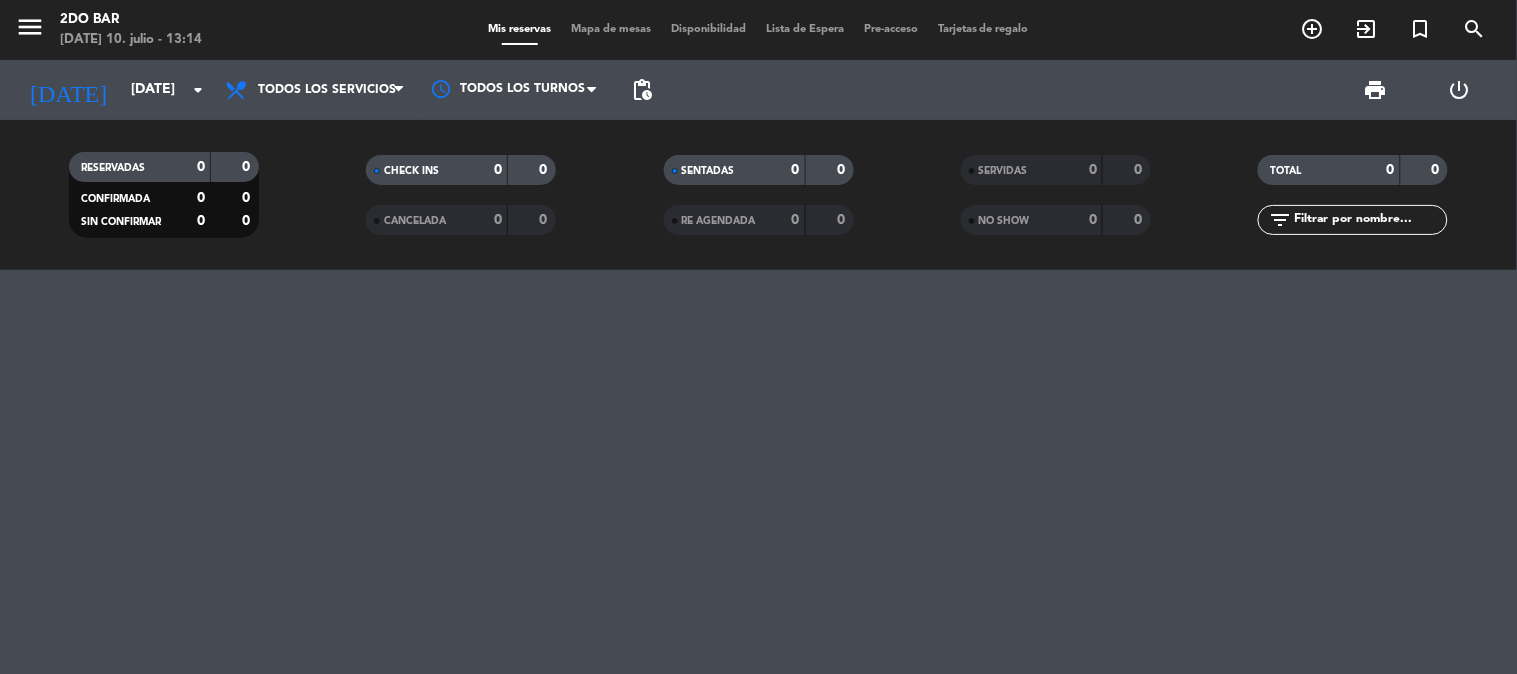 type on "[DEMOGRAPHIC_DATA][DATE]" 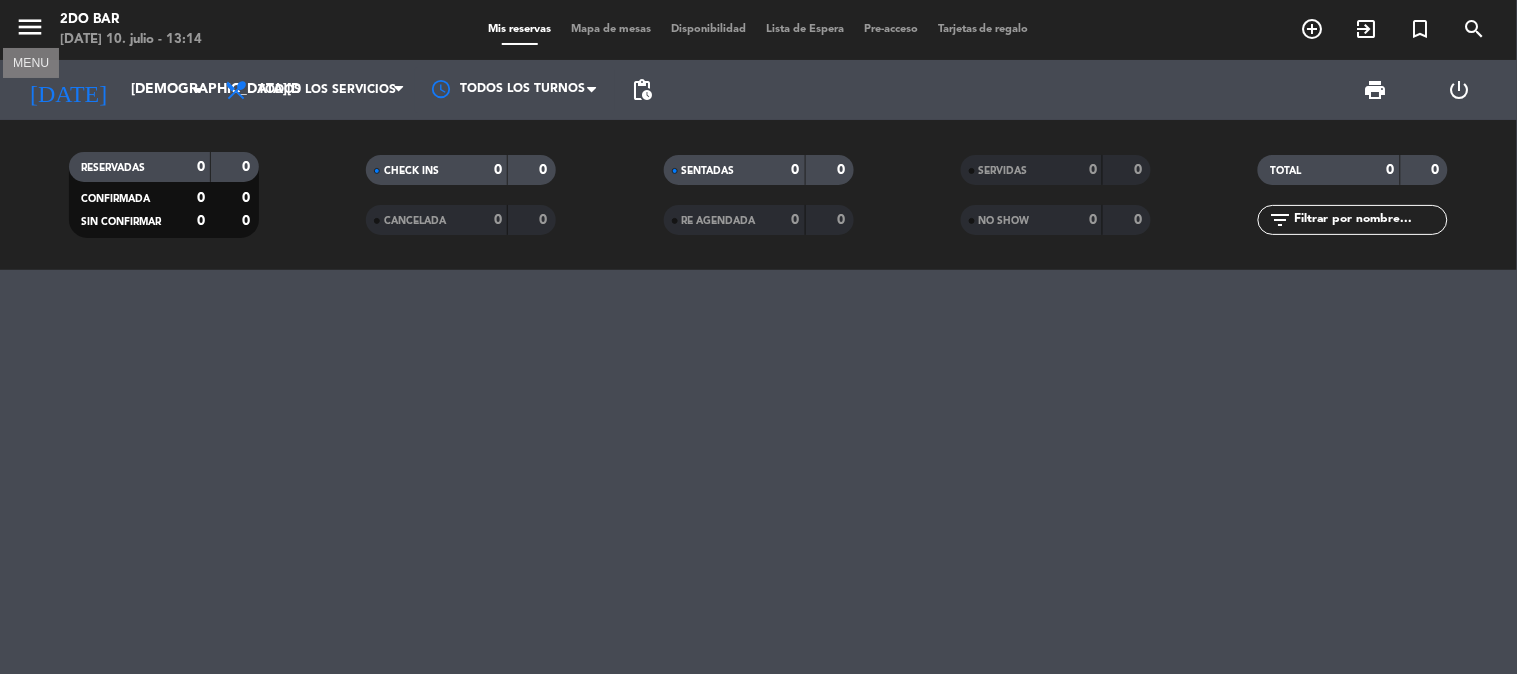 click on "menu" at bounding box center [30, 30] 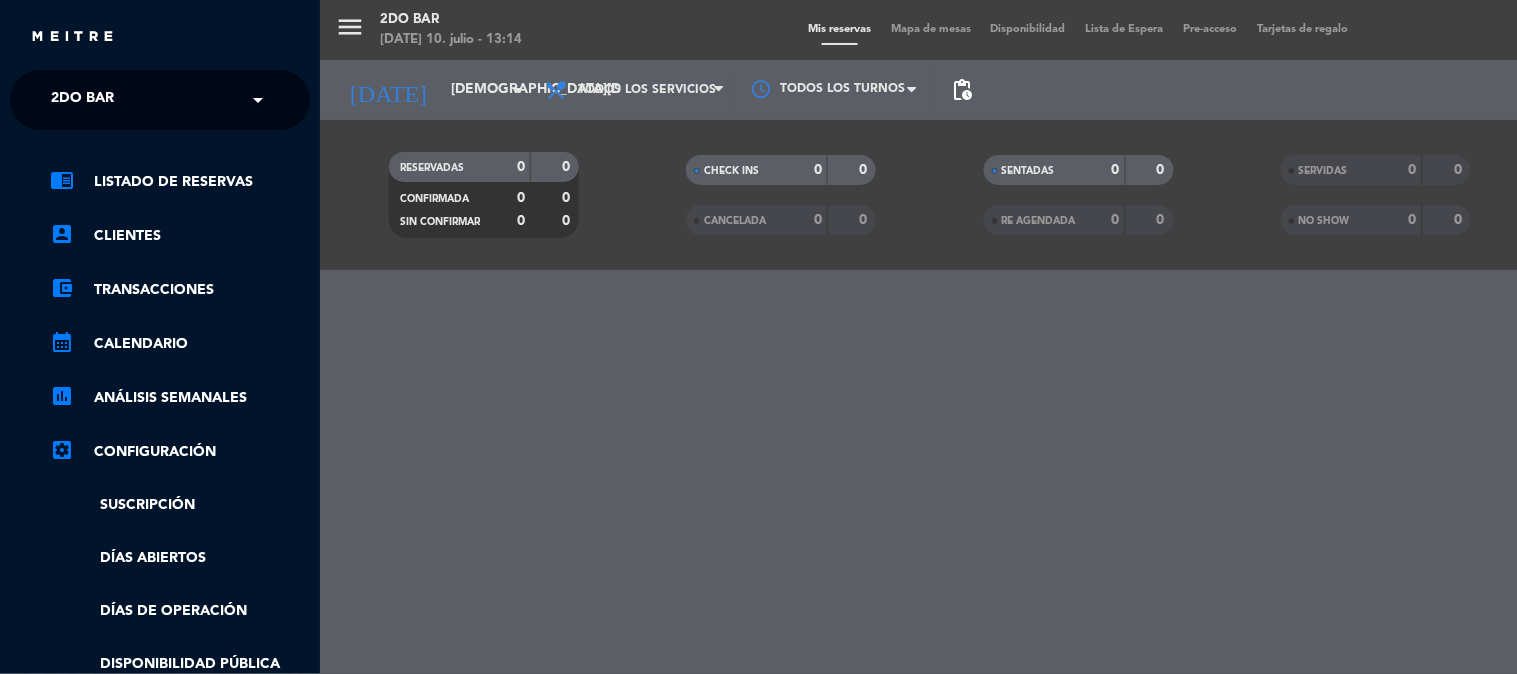 click 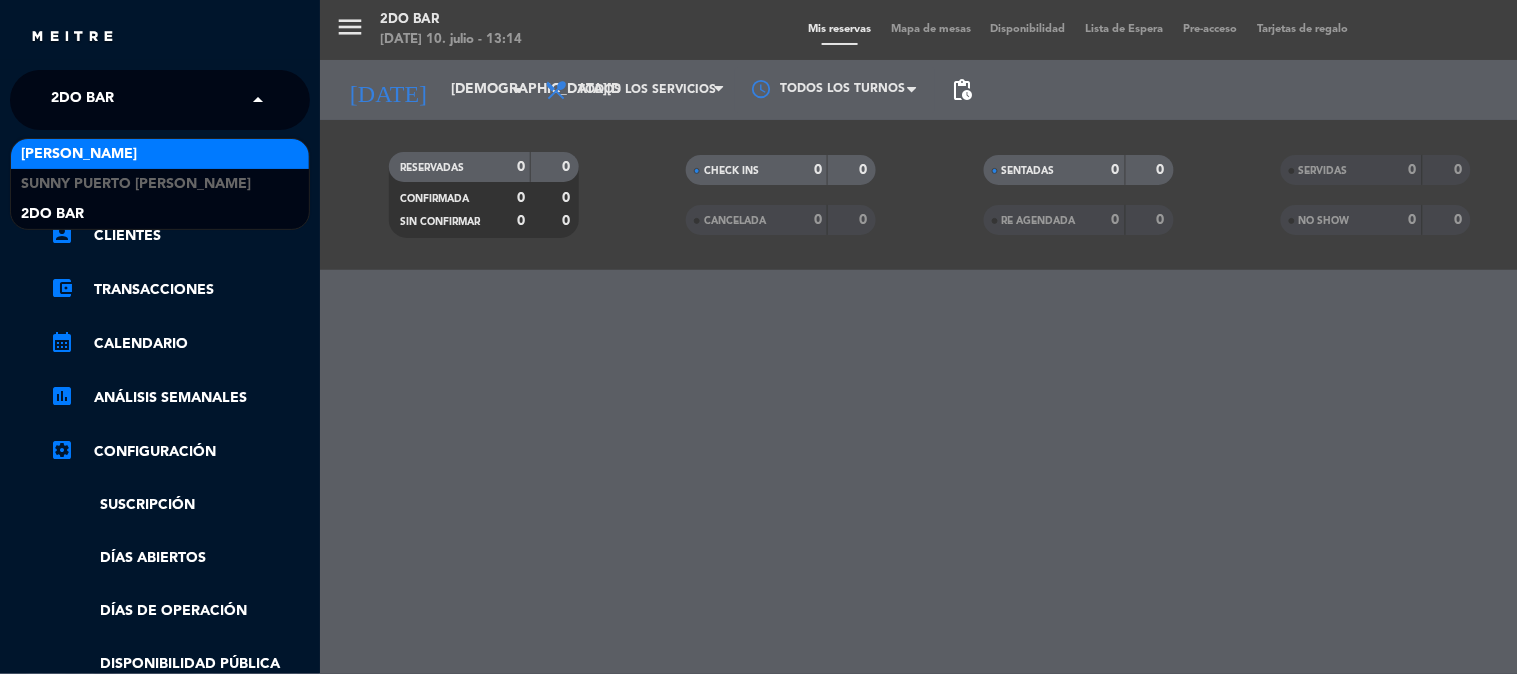 click on "[PERSON_NAME]" at bounding box center (160, 154) 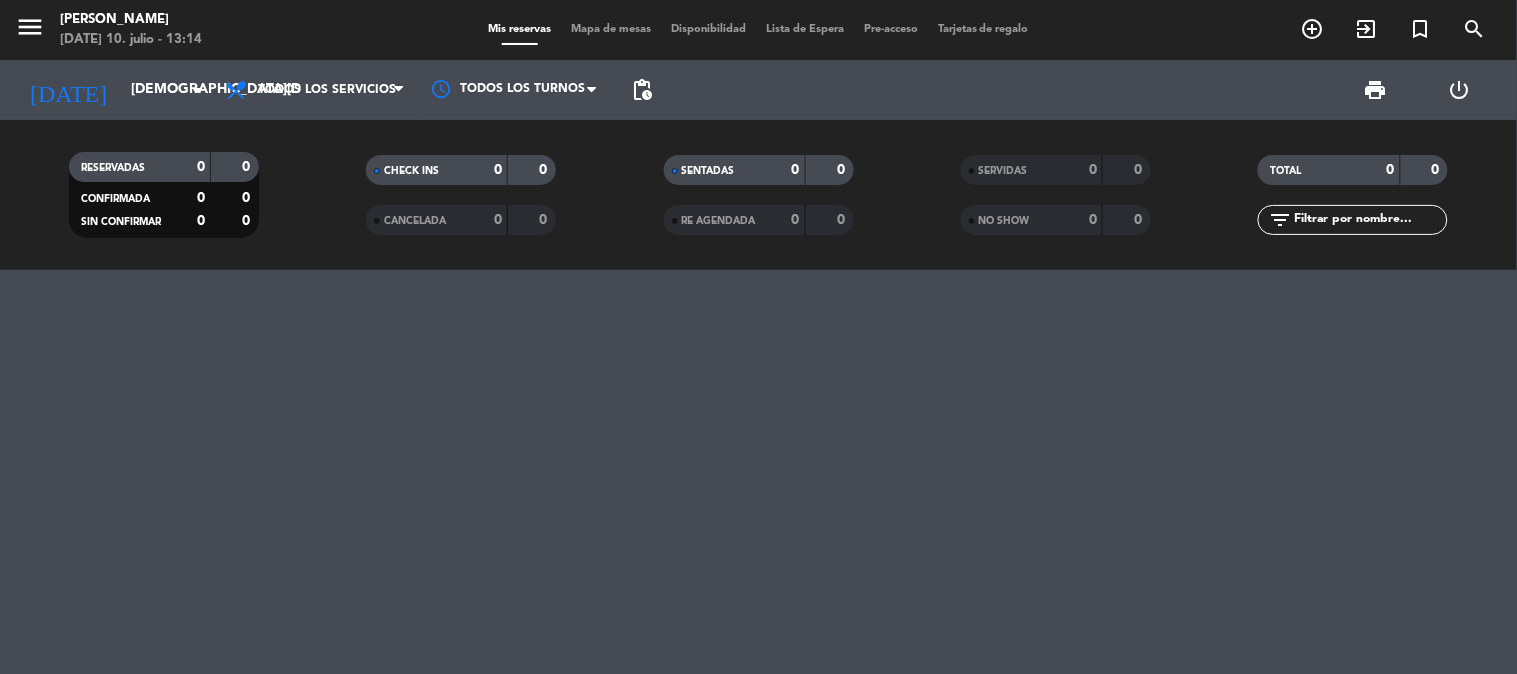 click on "Mapa de mesas" at bounding box center [611, 29] 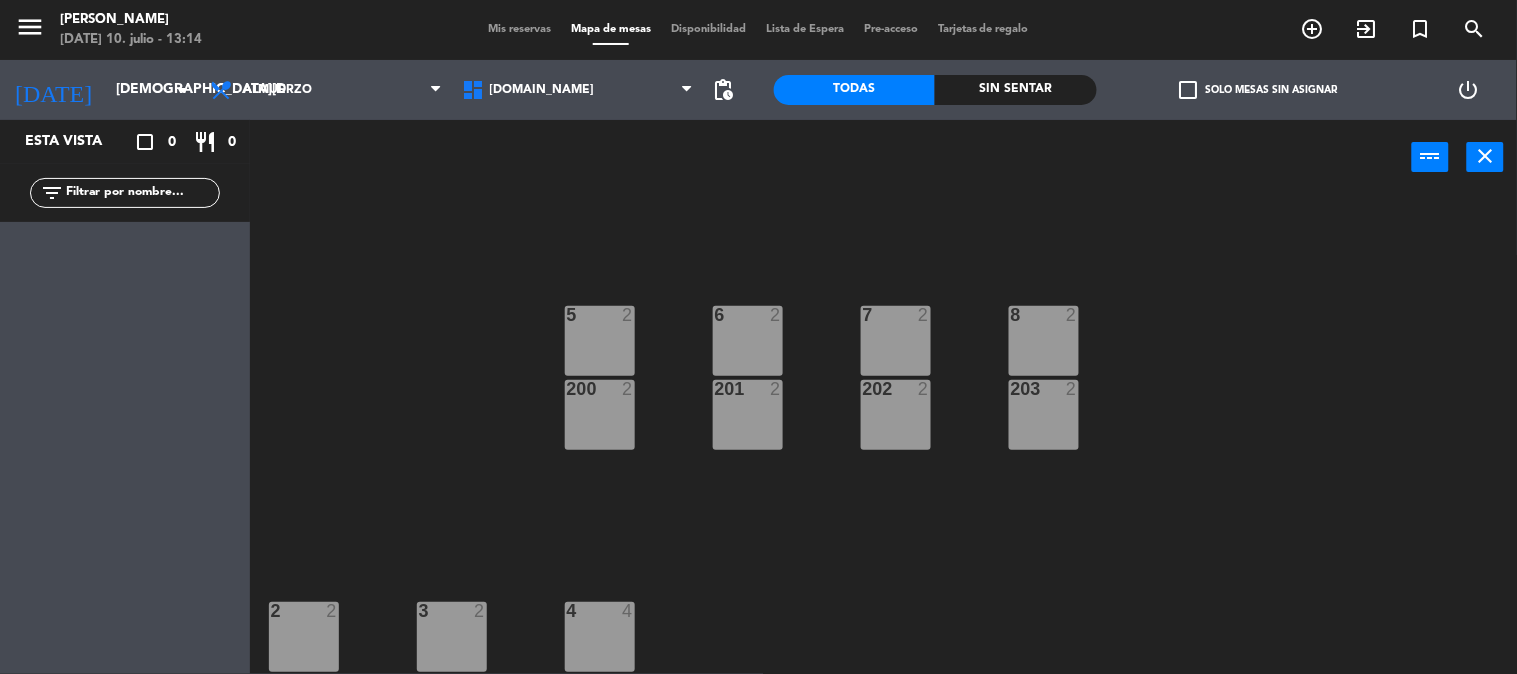 click on "Mis reservas   Mapa de mesas   Disponibilidad   Lista de Espera   Pre-acceso   Tarjetas de regalo" at bounding box center [758, 30] 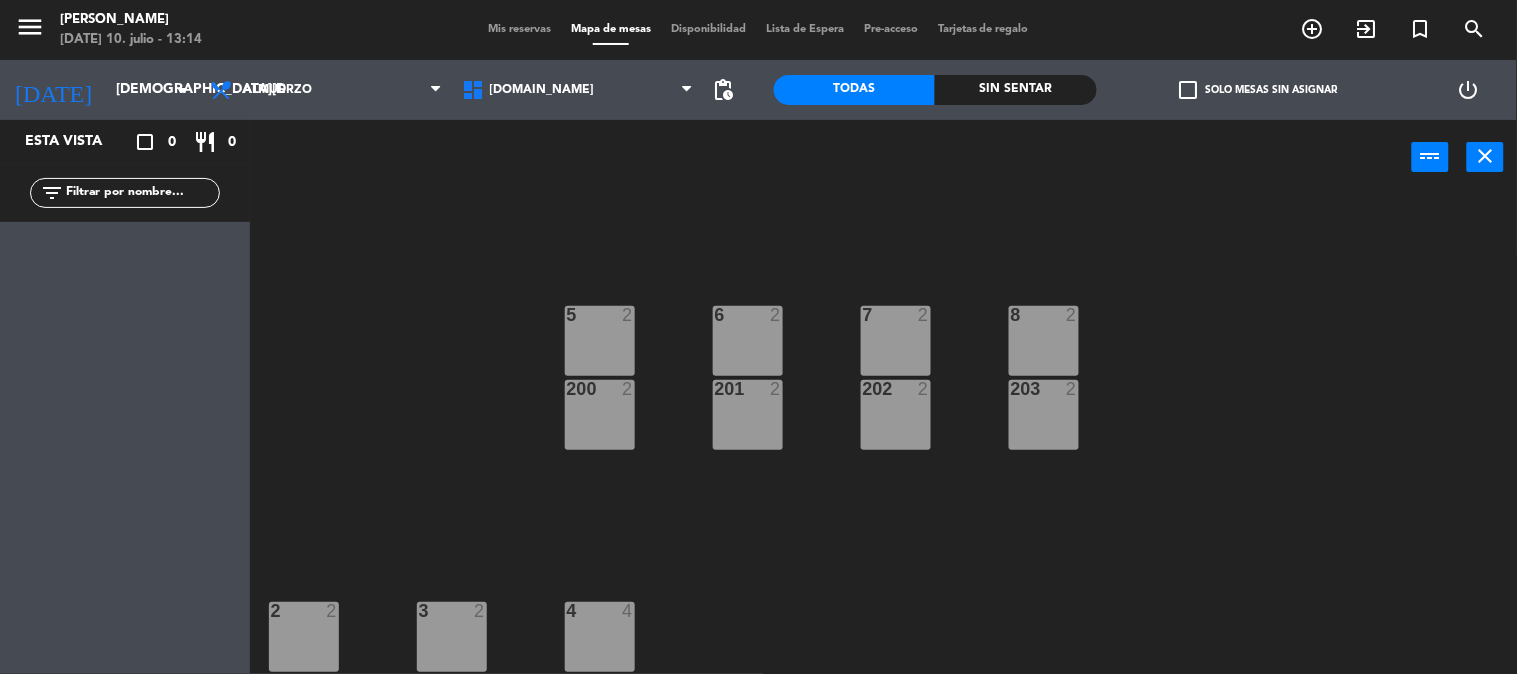 click on "Mis reservas" at bounding box center [519, 29] 